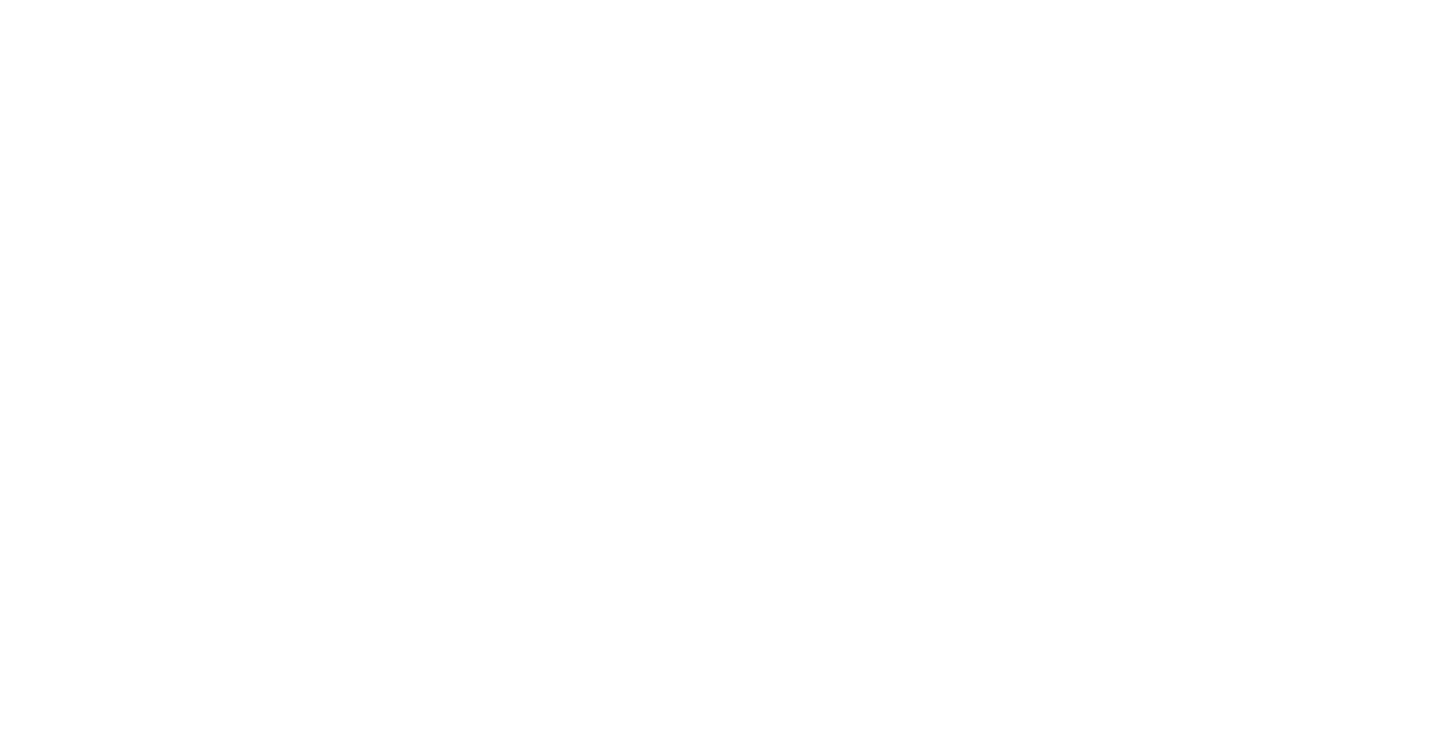 scroll, scrollTop: 0, scrollLeft: 0, axis: both 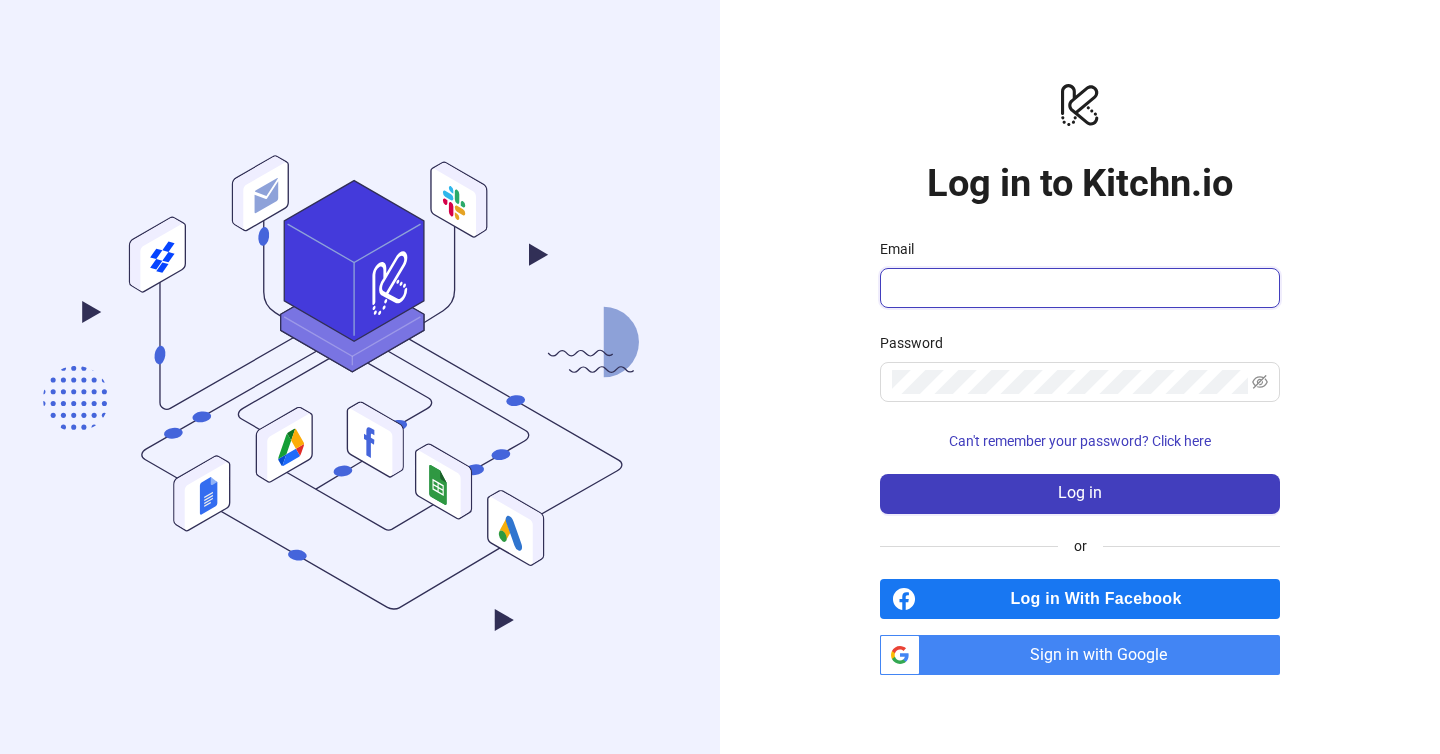 click on "Email" at bounding box center (1078, 288) 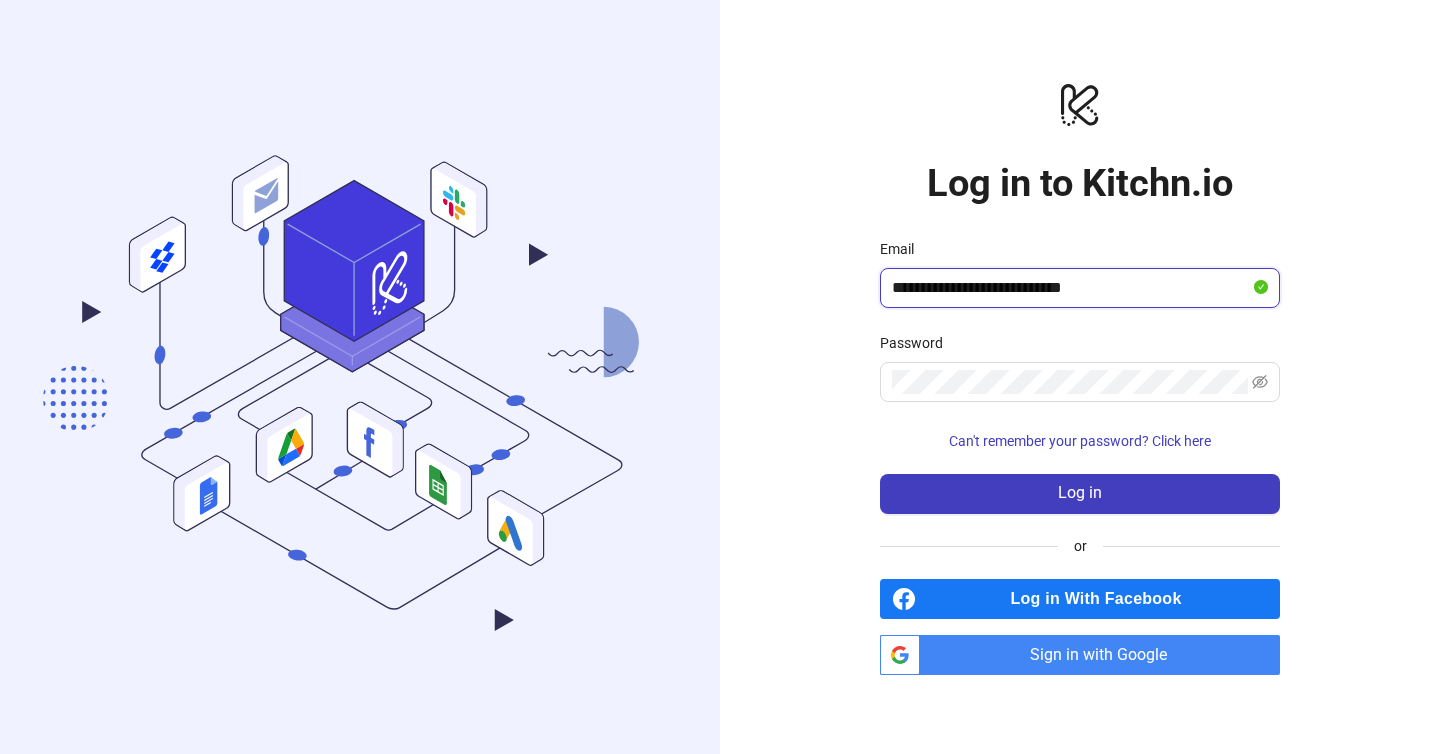 type on "**********" 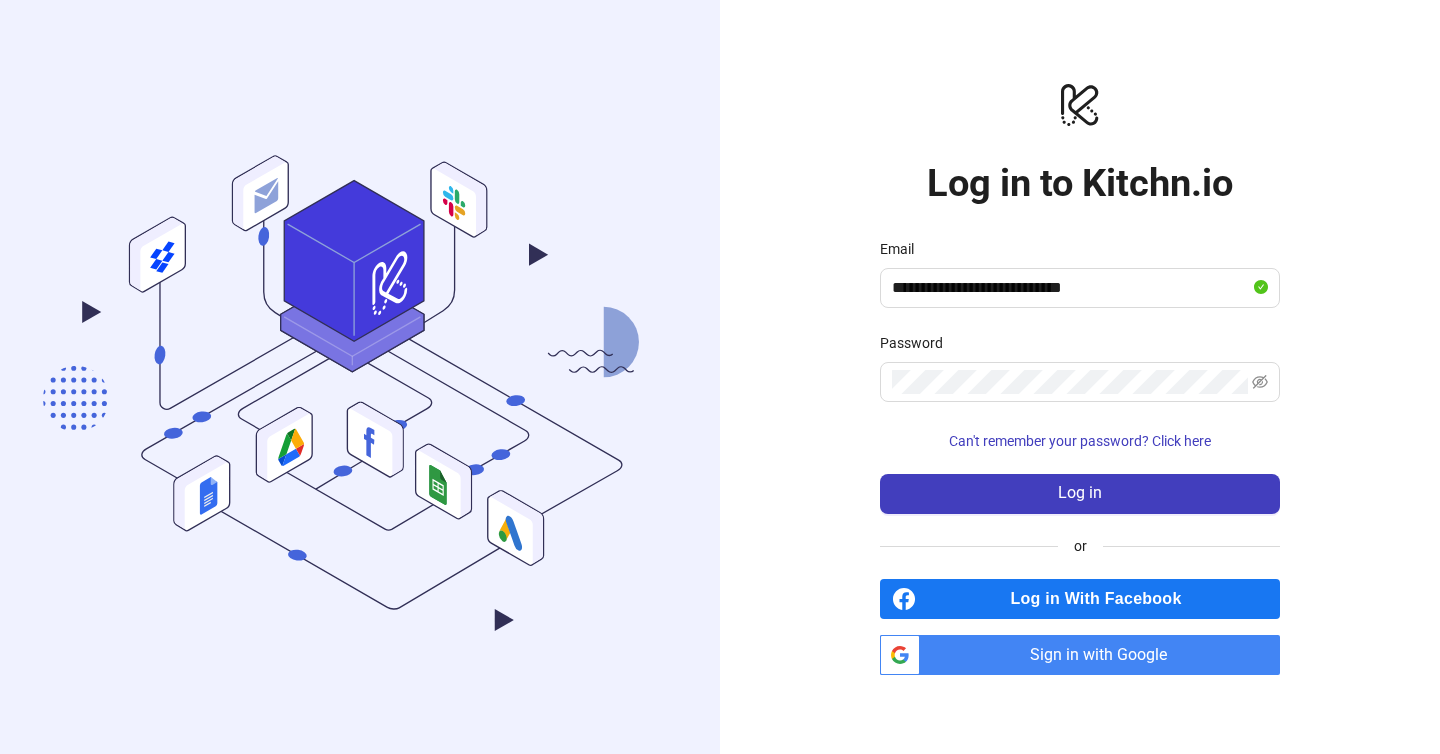 click on "**********" at bounding box center (1080, 376) 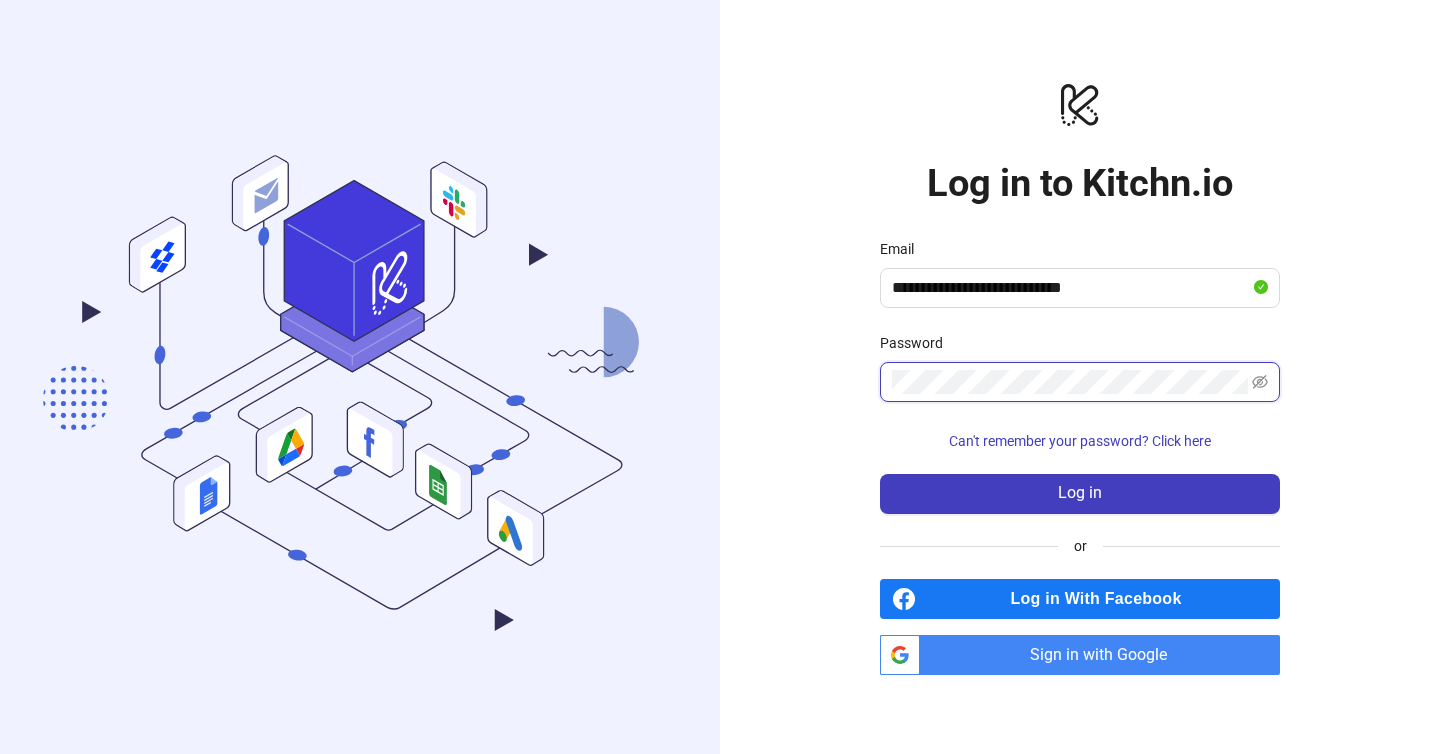 click on "Log in" at bounding box center (1080, 494) 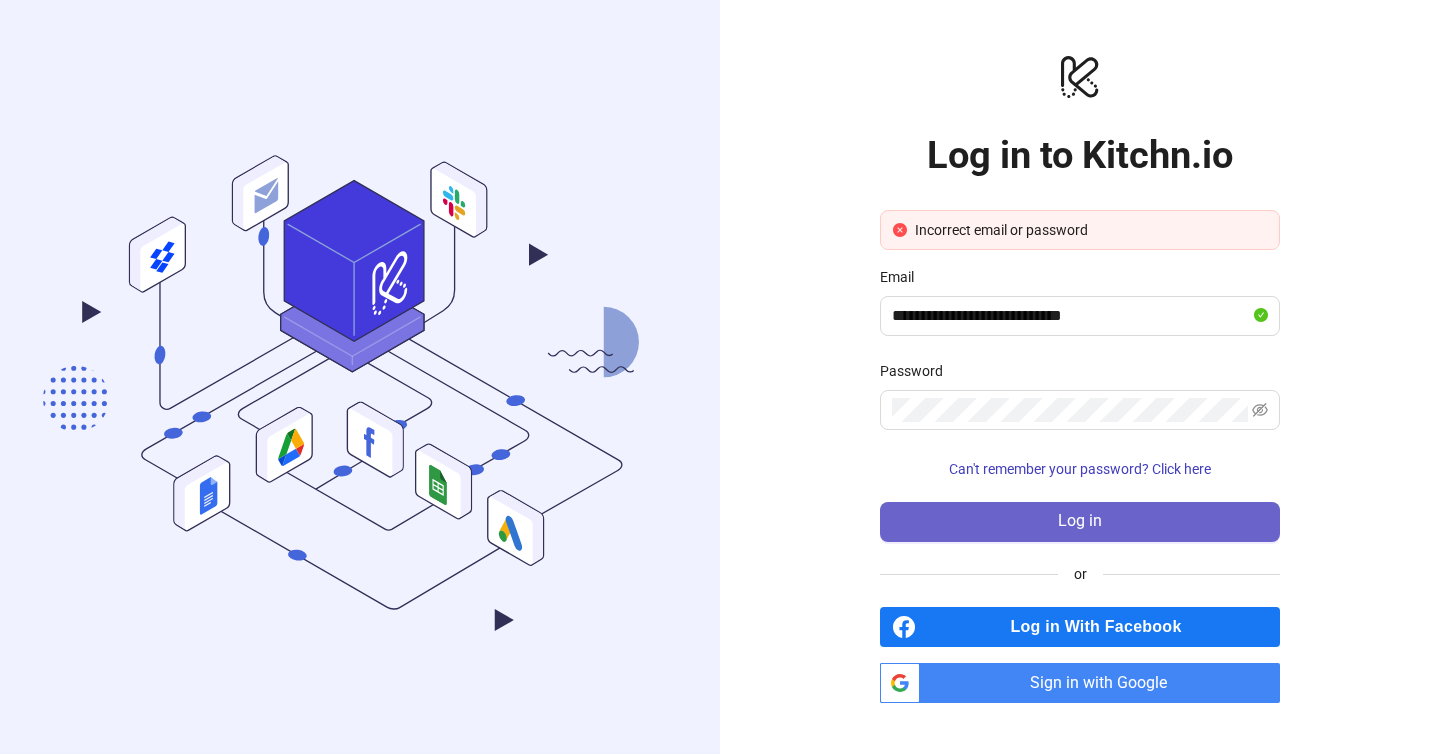 click on "Log in" at bounding box center [1080, 522] 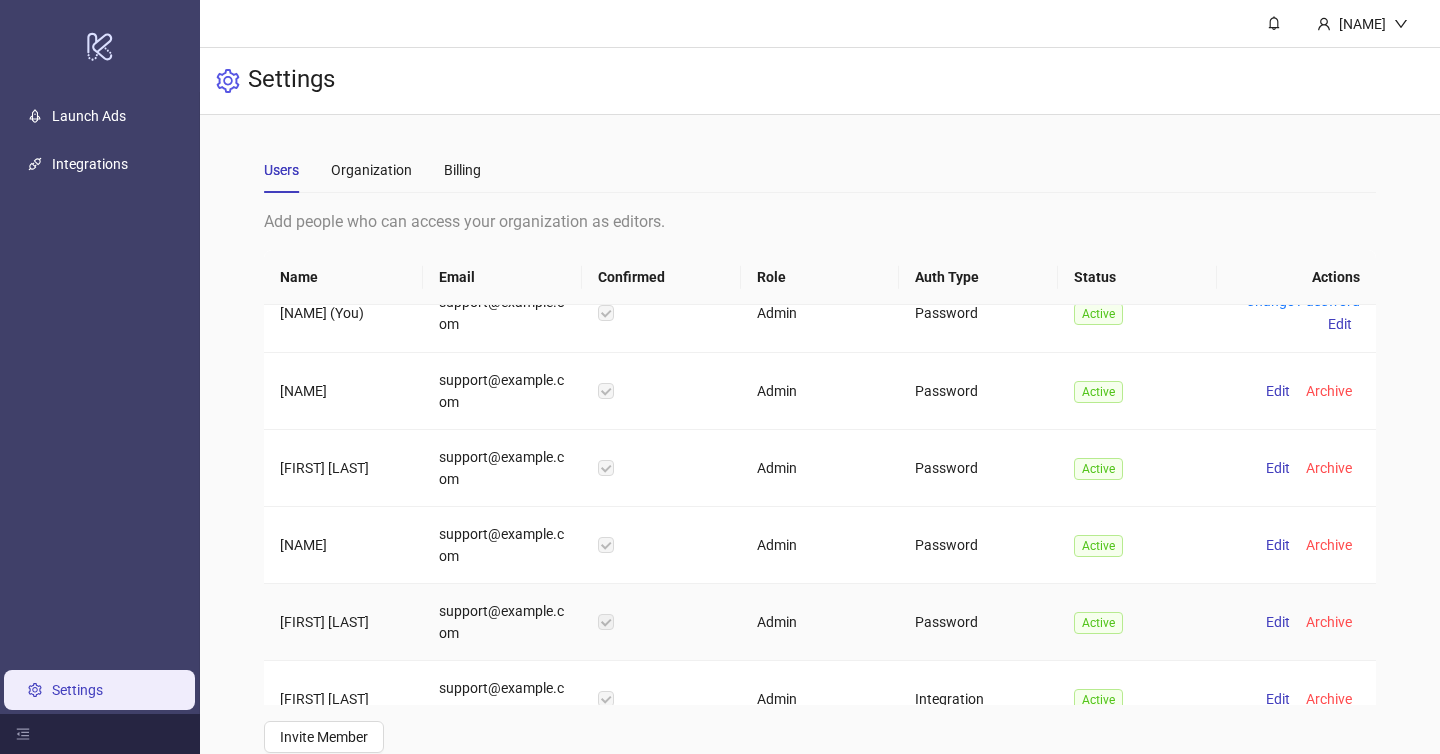 scroll, scrollTop: 0, scrollLeft: 0, axis: both 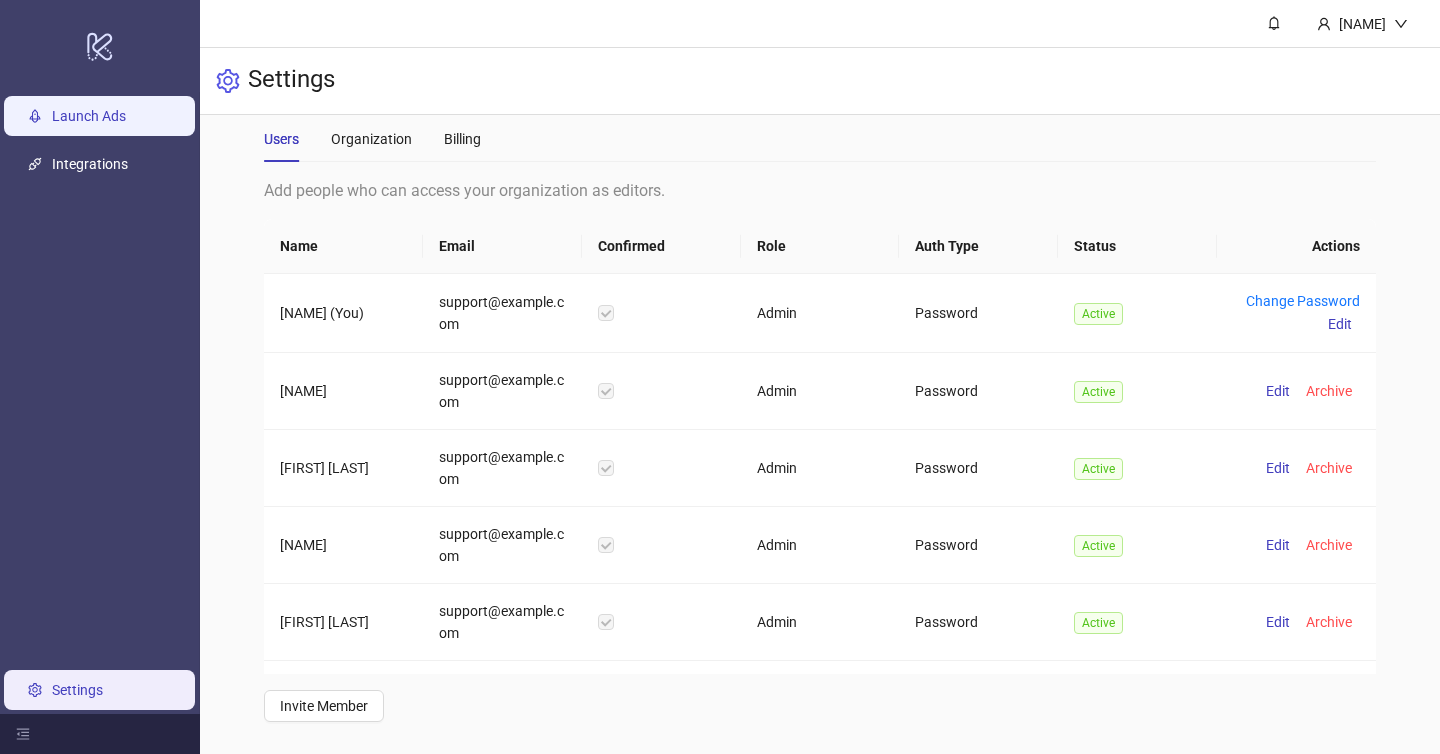 click on "Launch Ads" at bounding box center (89, 116) 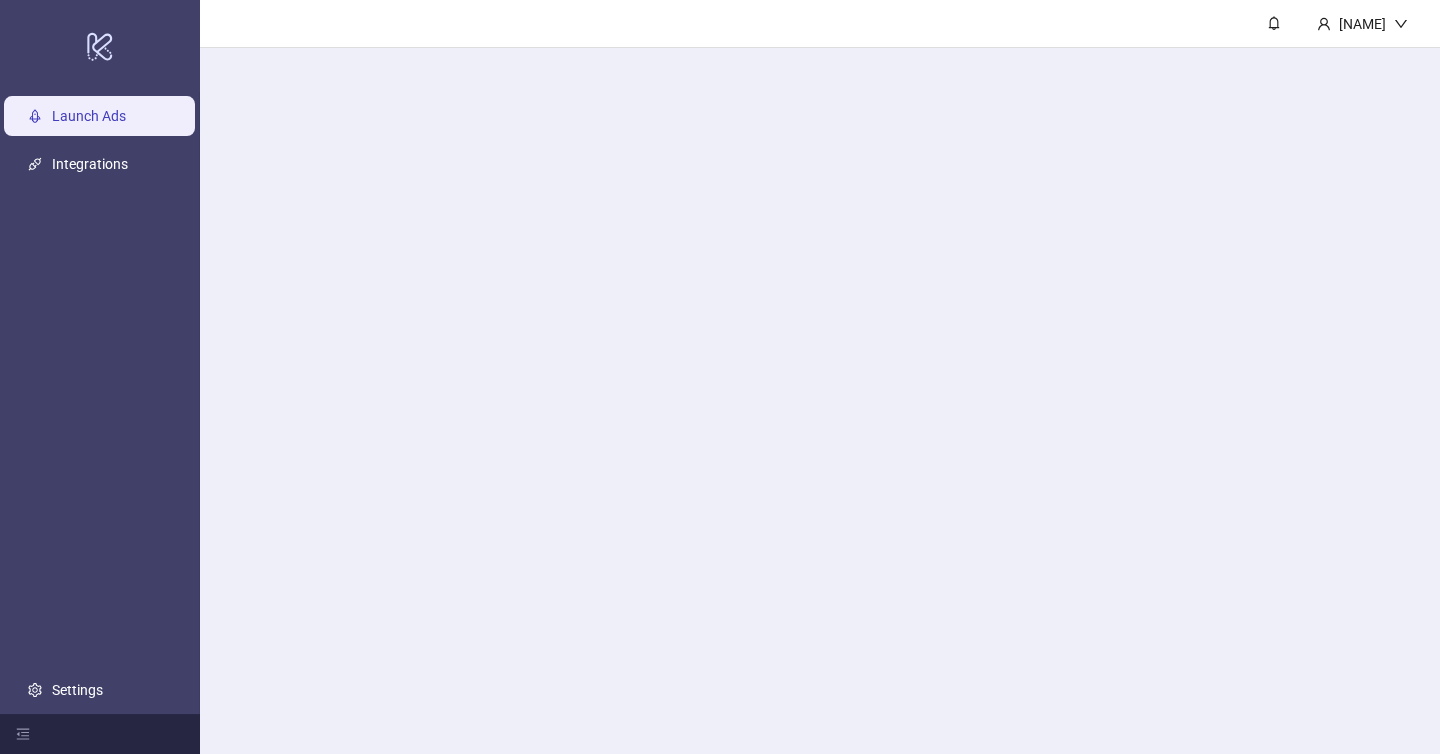 scroll, scrollTop: 0, scrollLeft: 0, axis: both 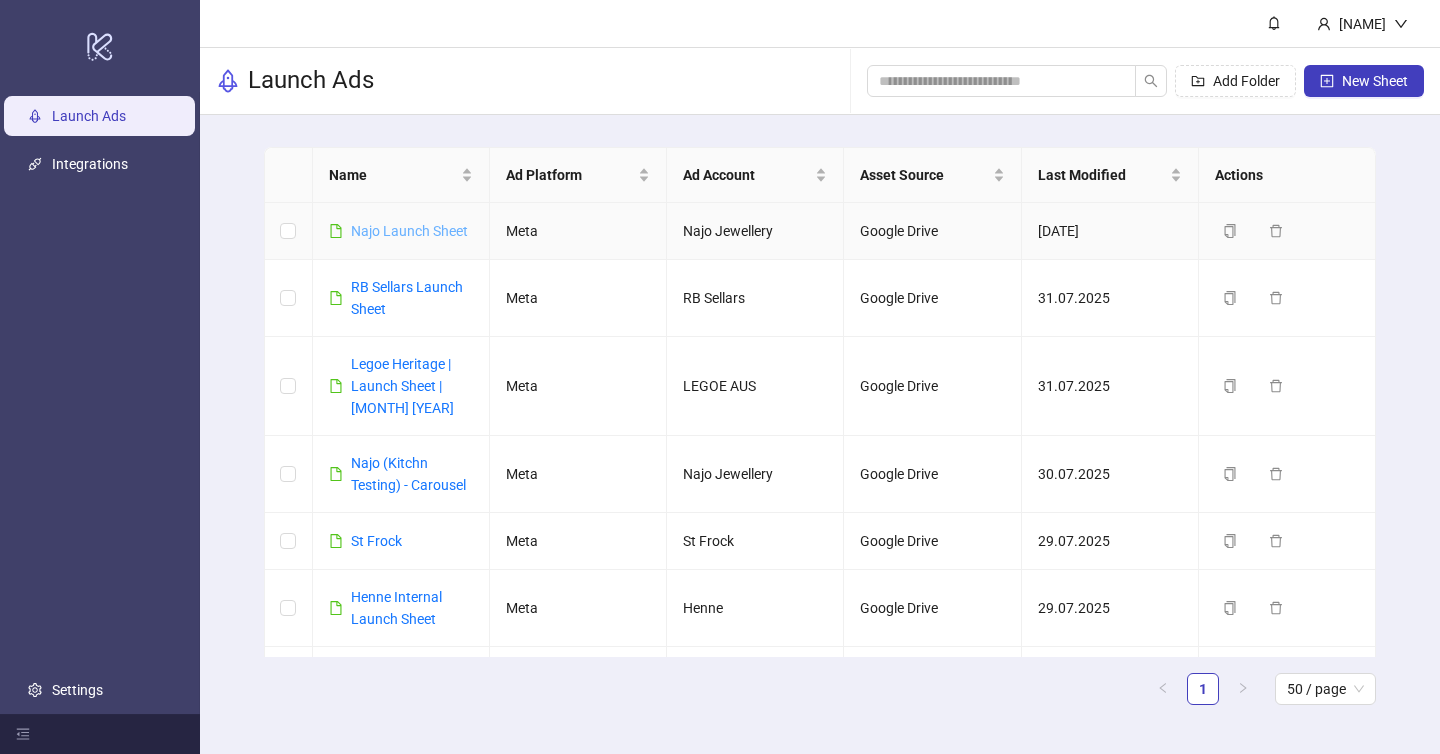 click on "Najo Launch Sheet" at bounding box center (409, 231) 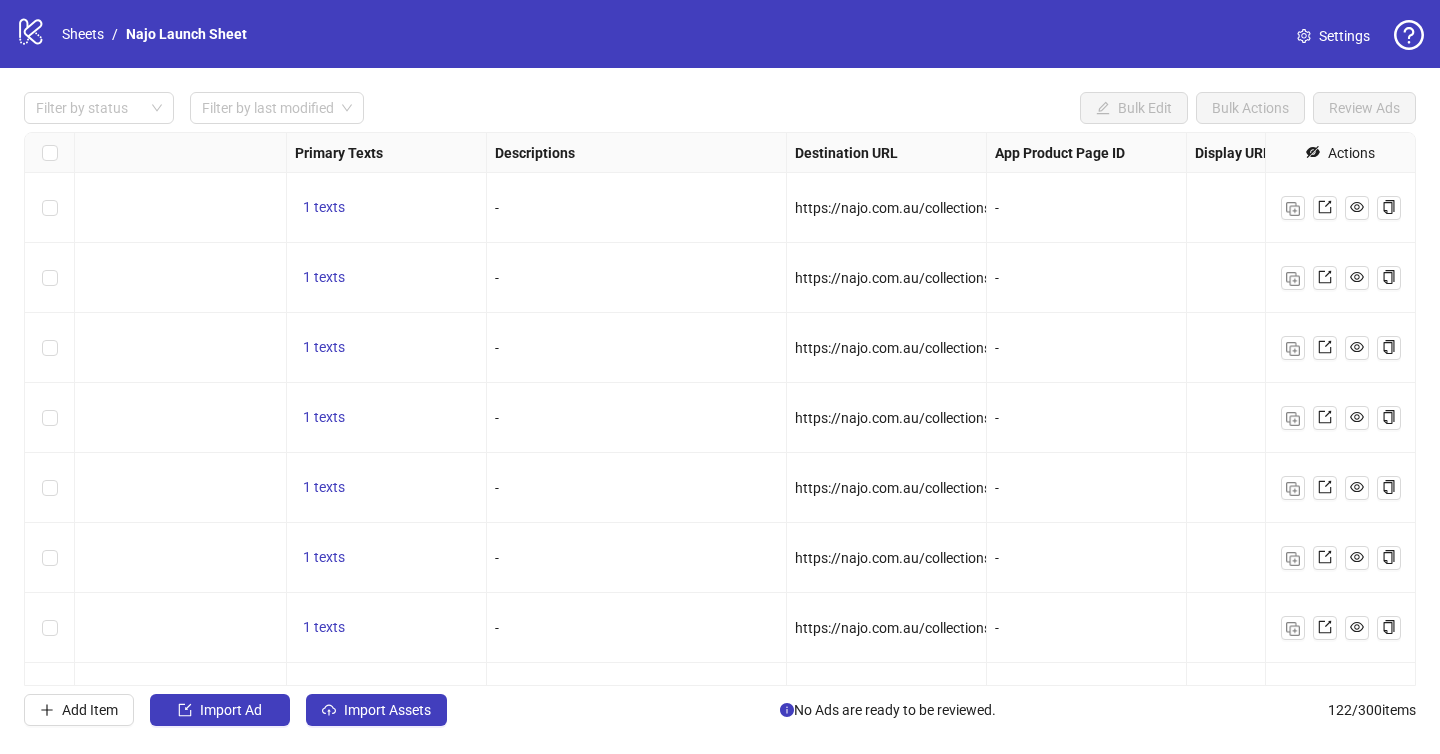 scroll, scrollTop: 0, scrollLeft: 0, axis: both 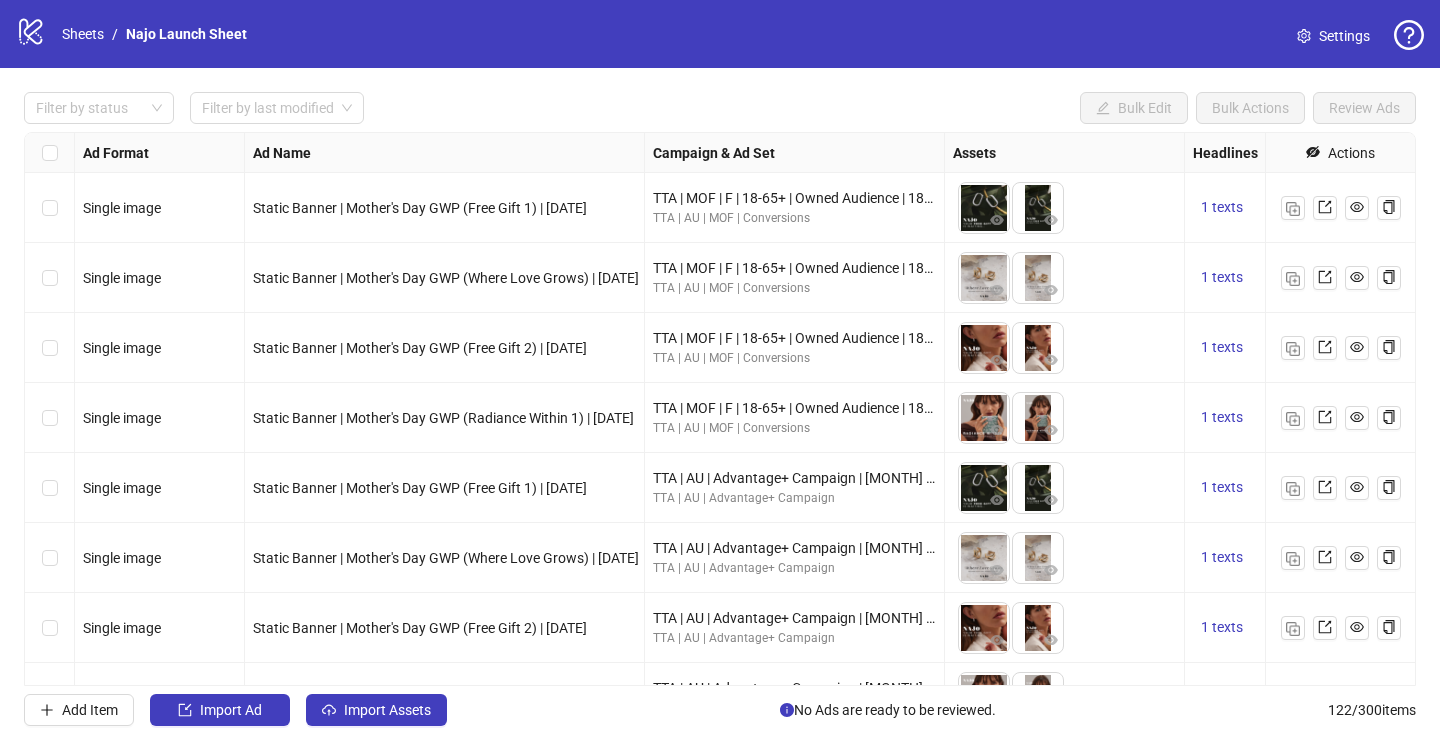 click on "logo/logo-mobile Sheets / Najo Launch Sheet Settings" at bounding box center (720, 34) 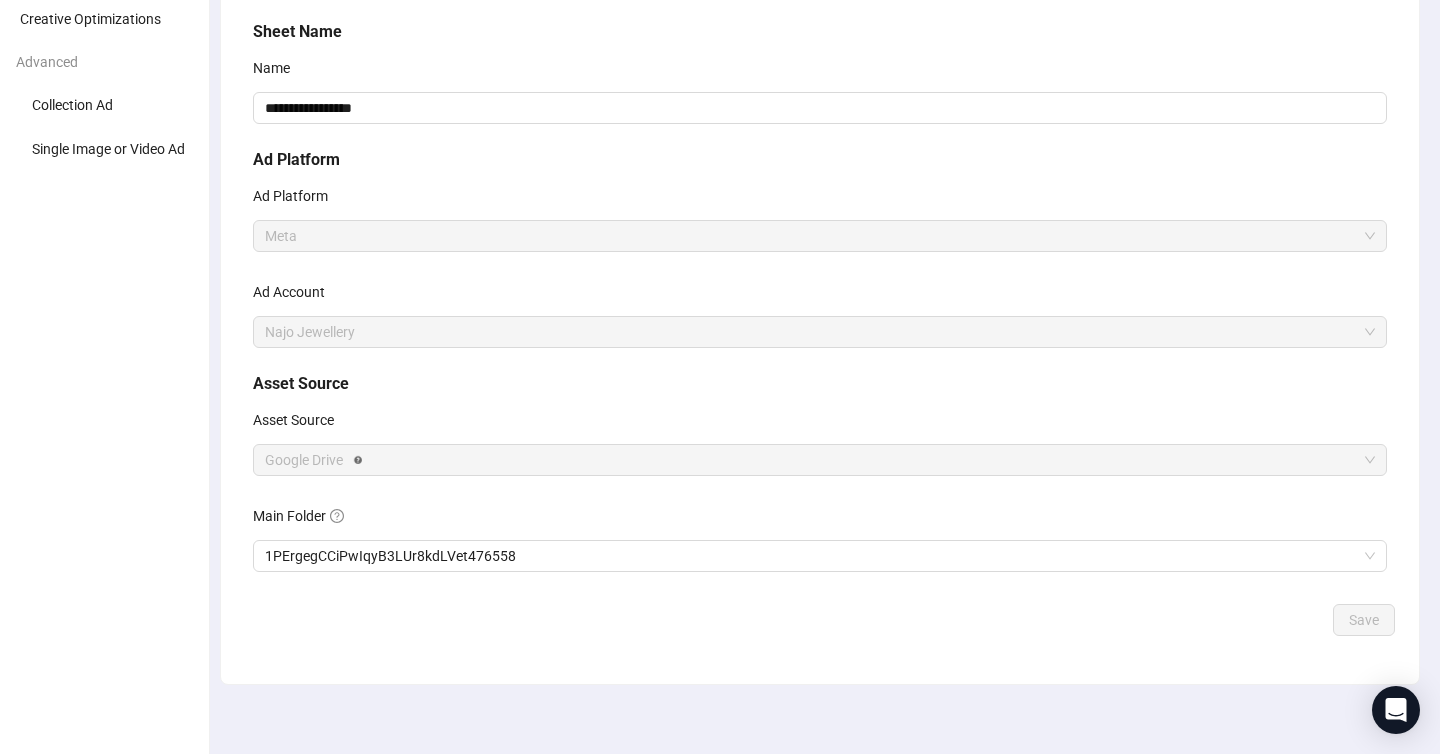 scroll, scrollTop: 157, scrollLeft: 0, axis: vertical 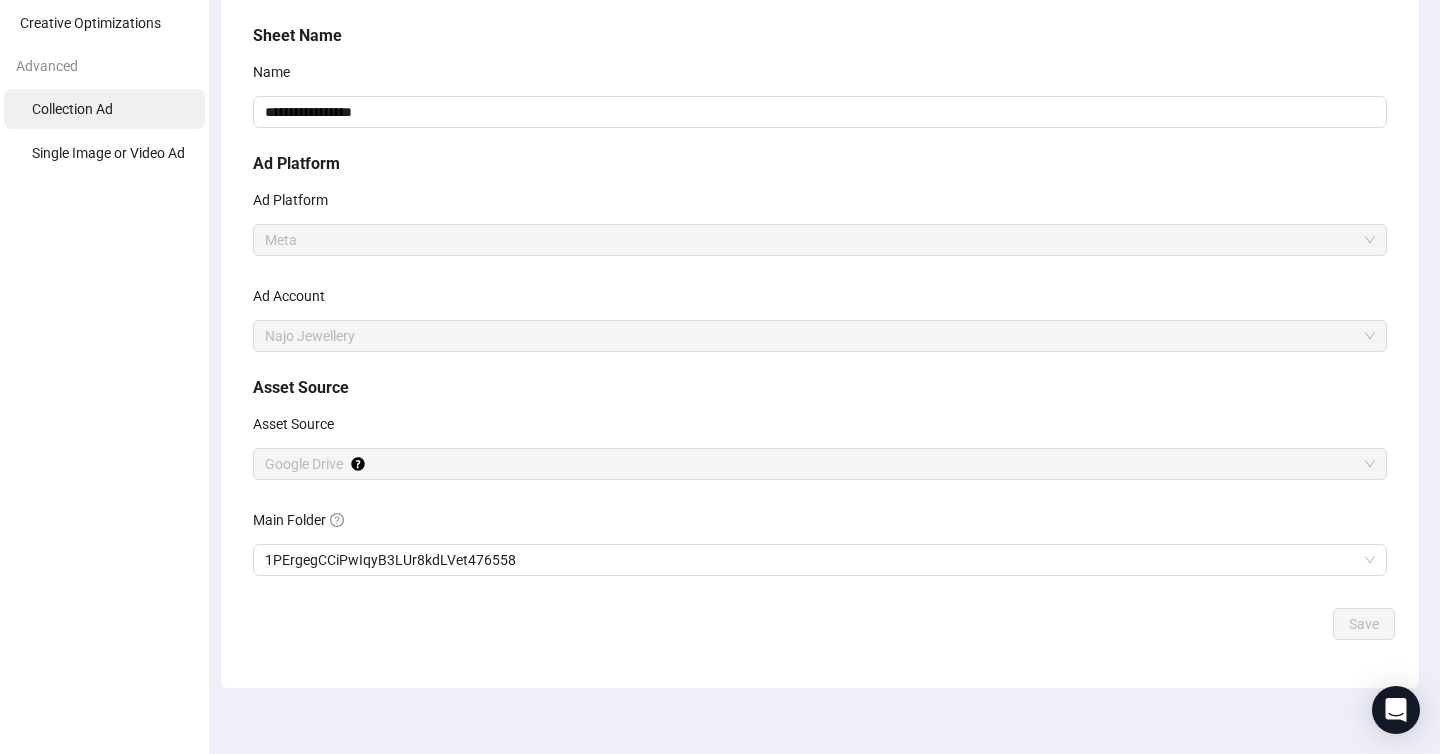 click on "Collection Ad" at bounding box center (104, 109) 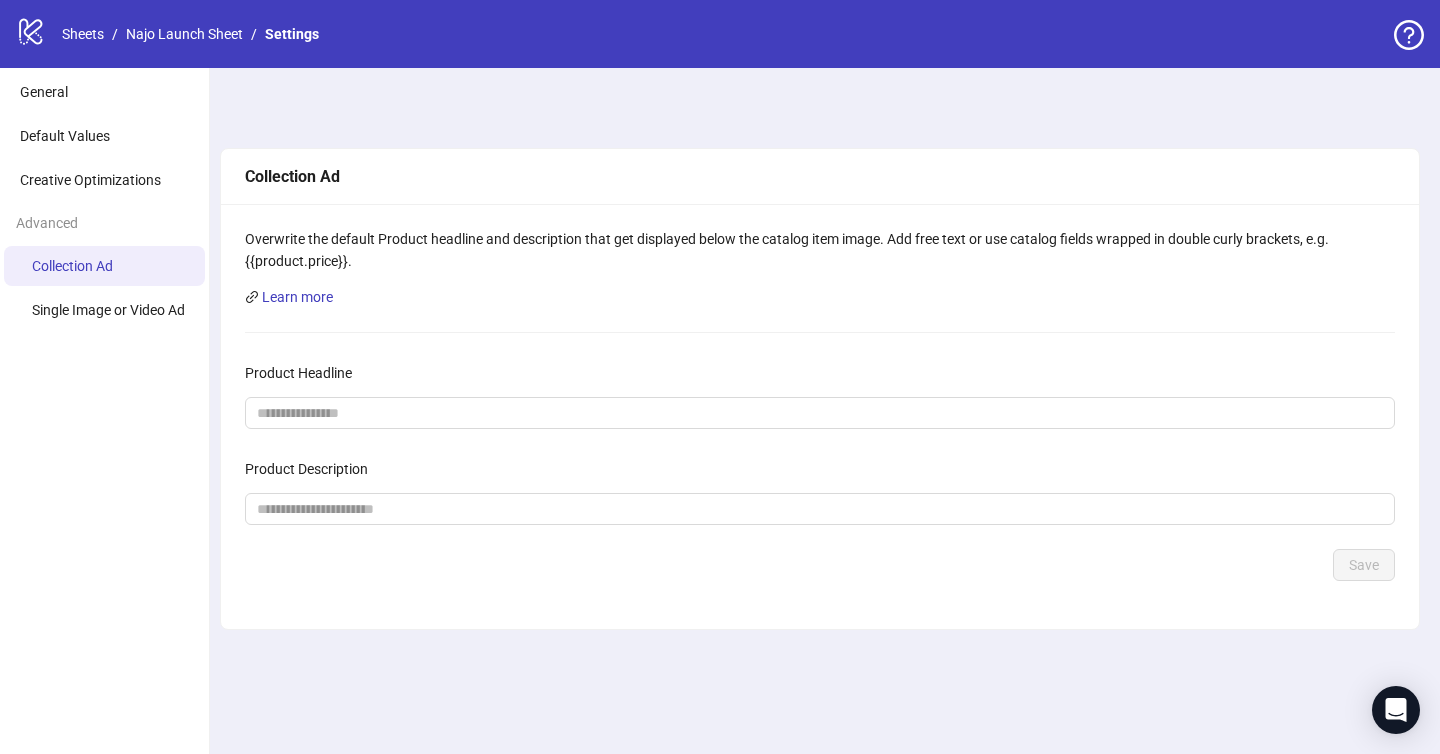 scroll, scrollTop: 0, scrollLeft: 0, axis: both 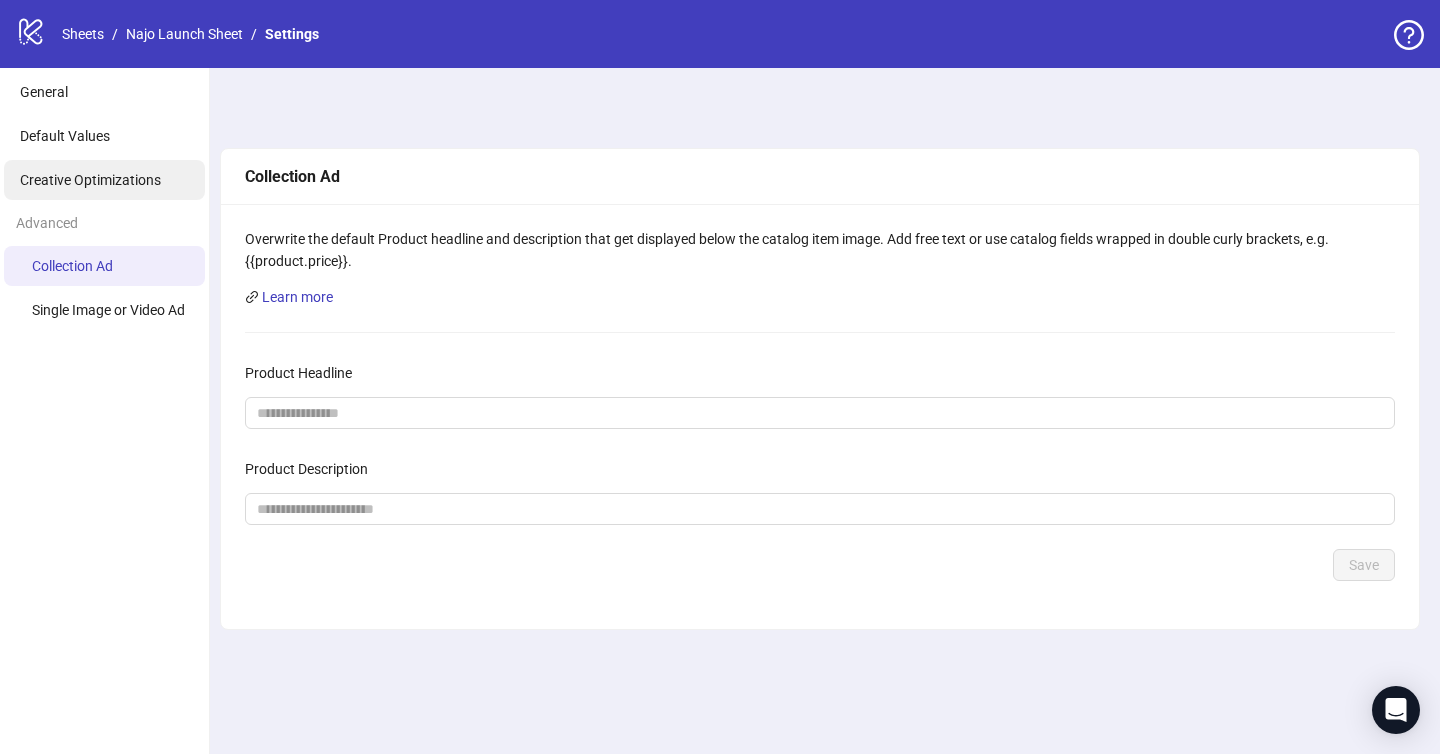 click on "Creative Optimizations" at bounding box center (104, 180) 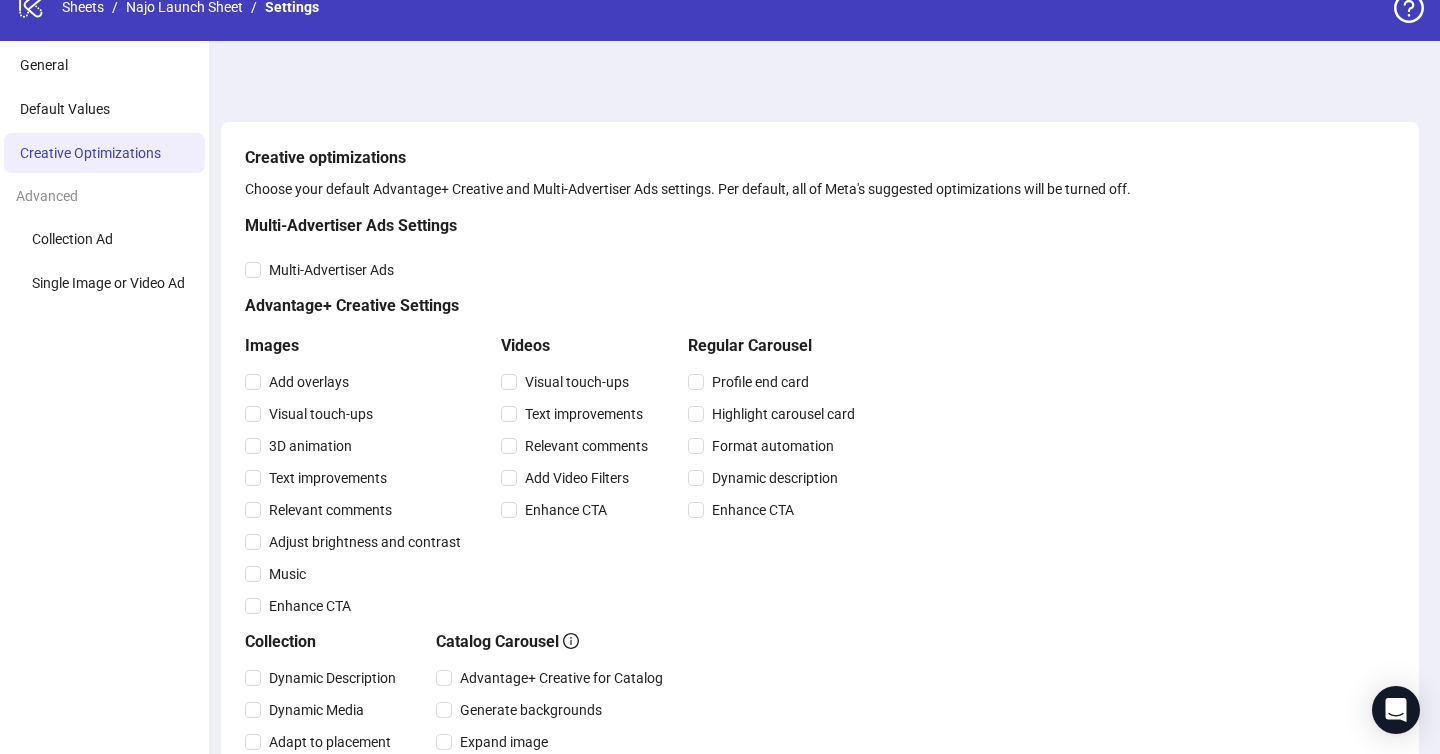 scroll, scrollTop: 0, scrollLeft: 0, axis: both 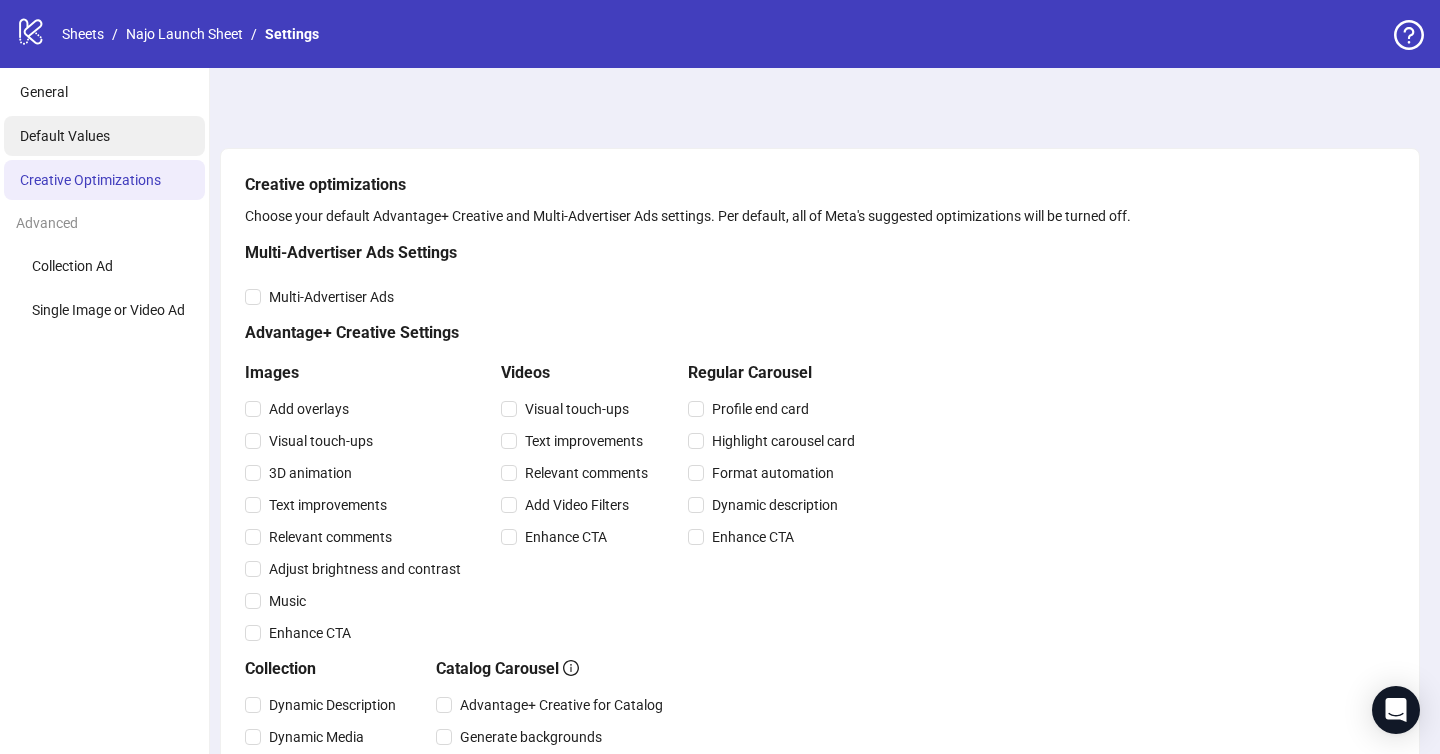 click on "Default Values" at bounding box center [104, 136] 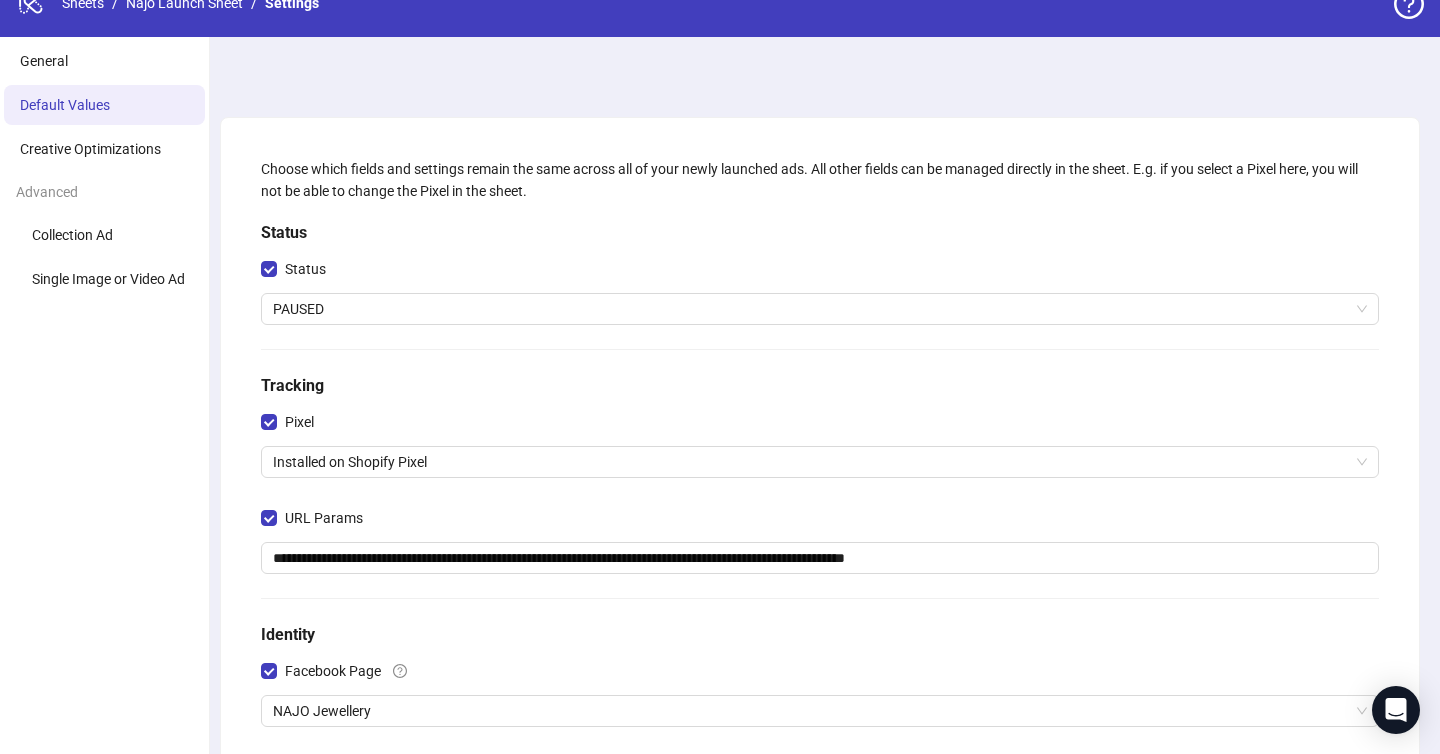 scroll, scrollTop: 0, scrollLeft: 0, axis: both 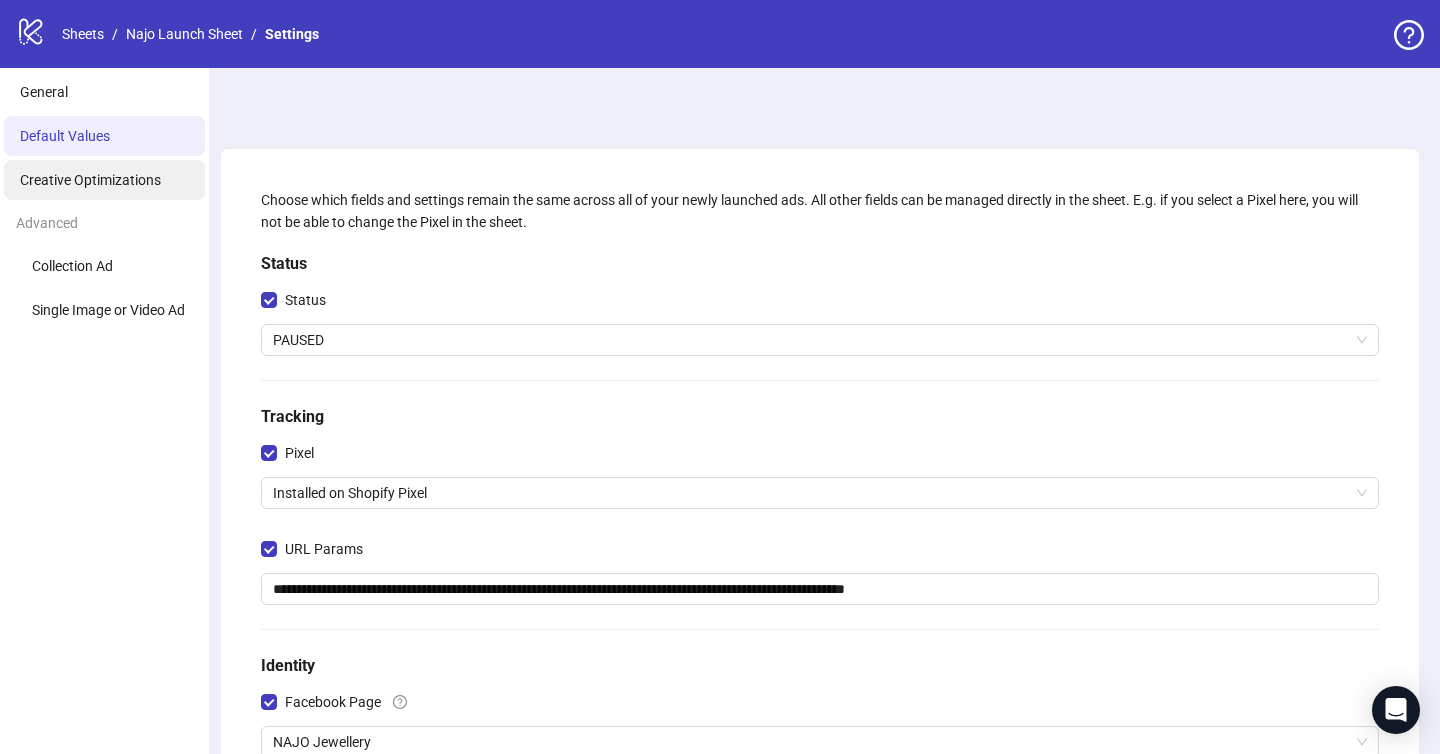 click on "Creative Optimizations" at bounding box center (90, 180) 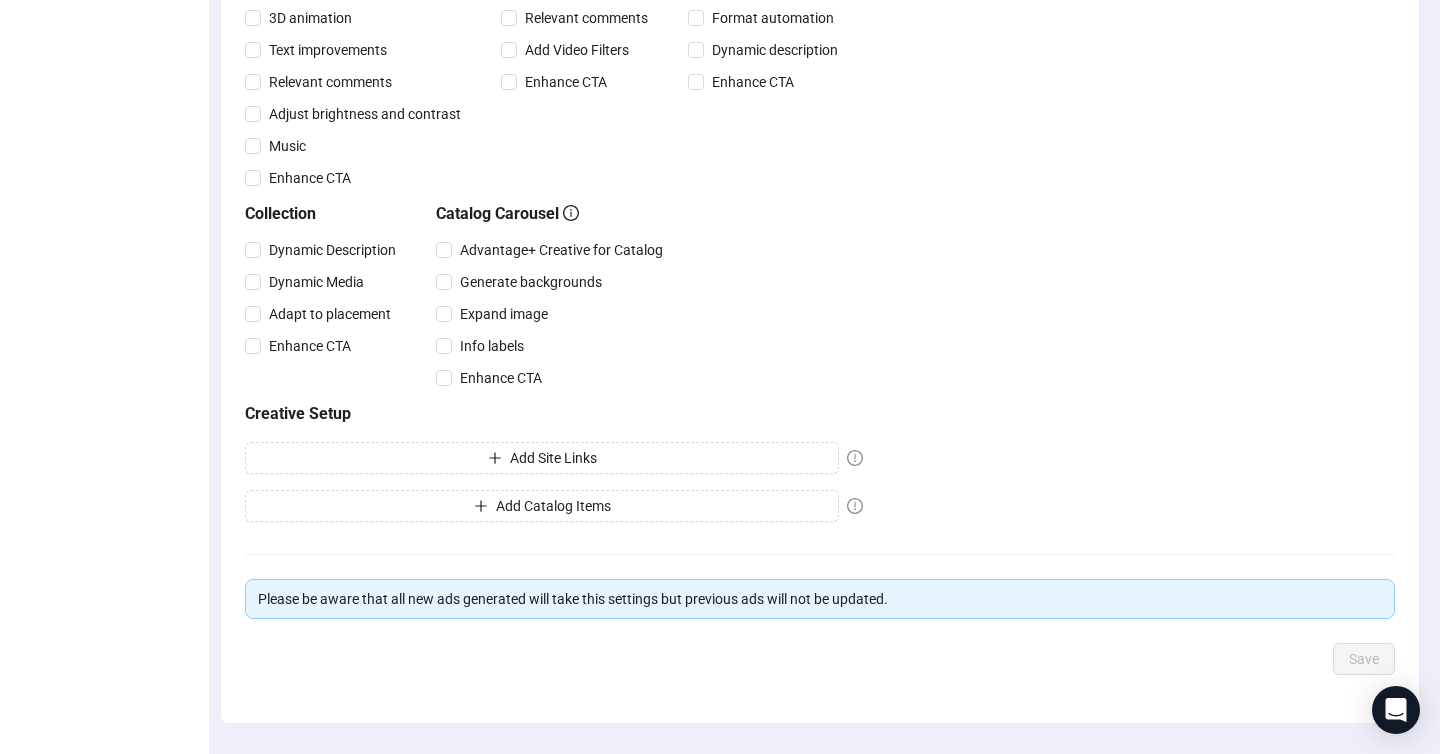 scroll, scrollTop: 467, scrollLeft: 0, axis: vertical 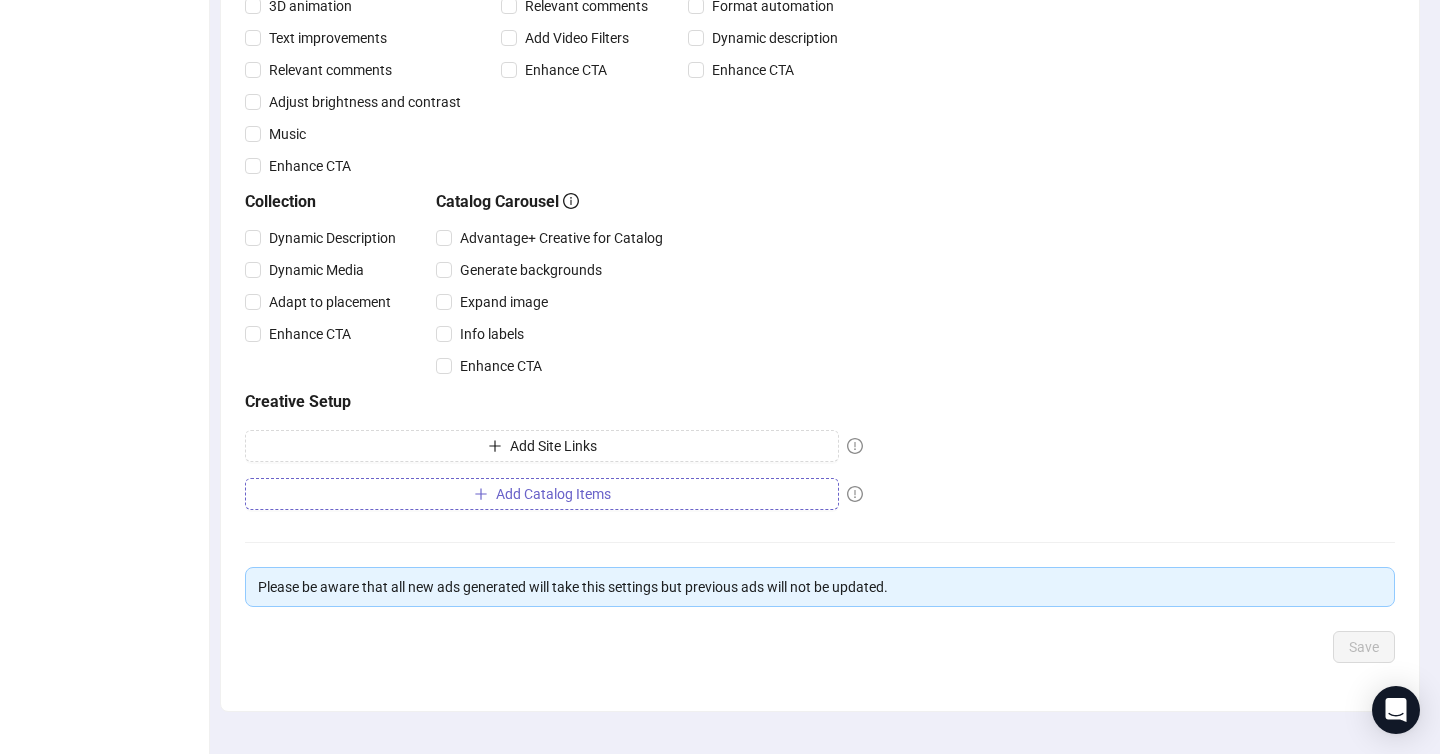 click on "Add Catalog Items" at bounding box center (542, 494) 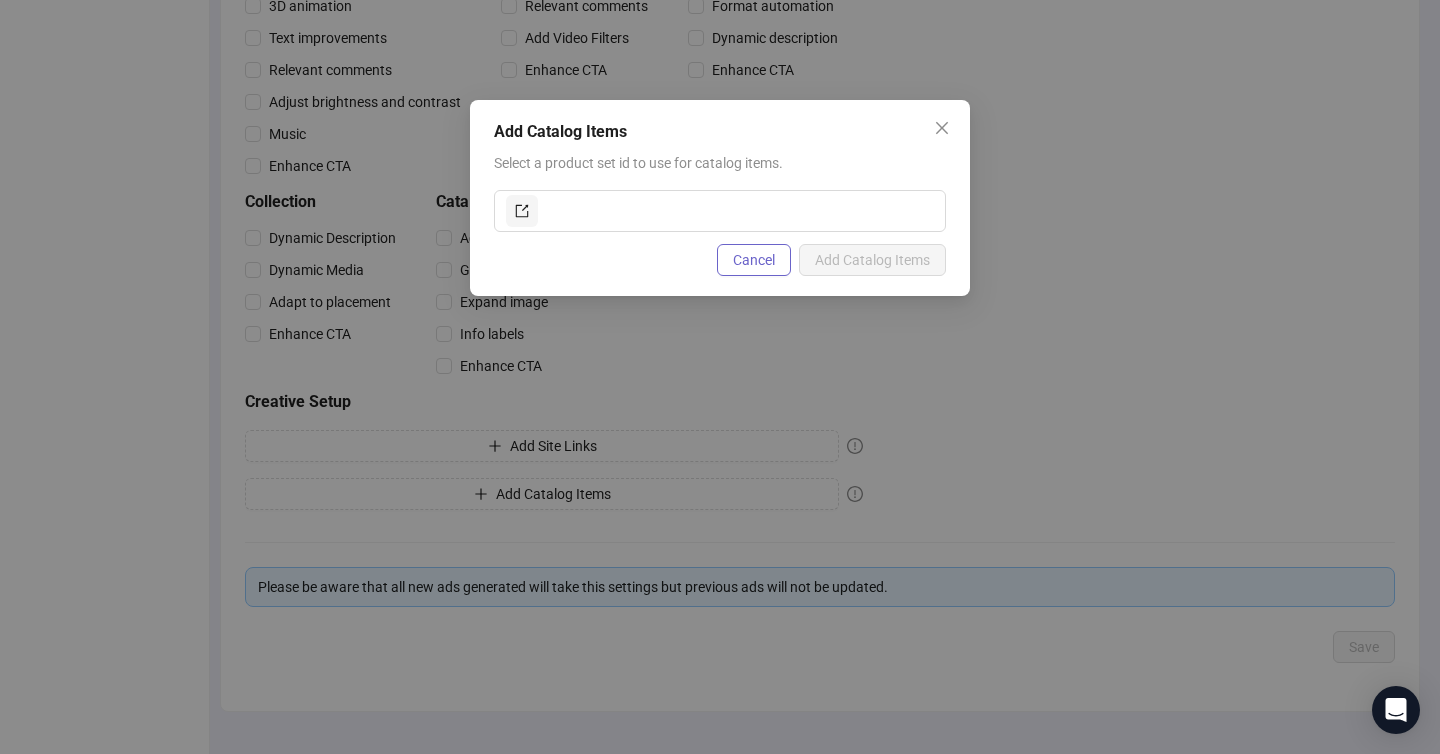 click on "Cancel" at bounding box center (754, 260) 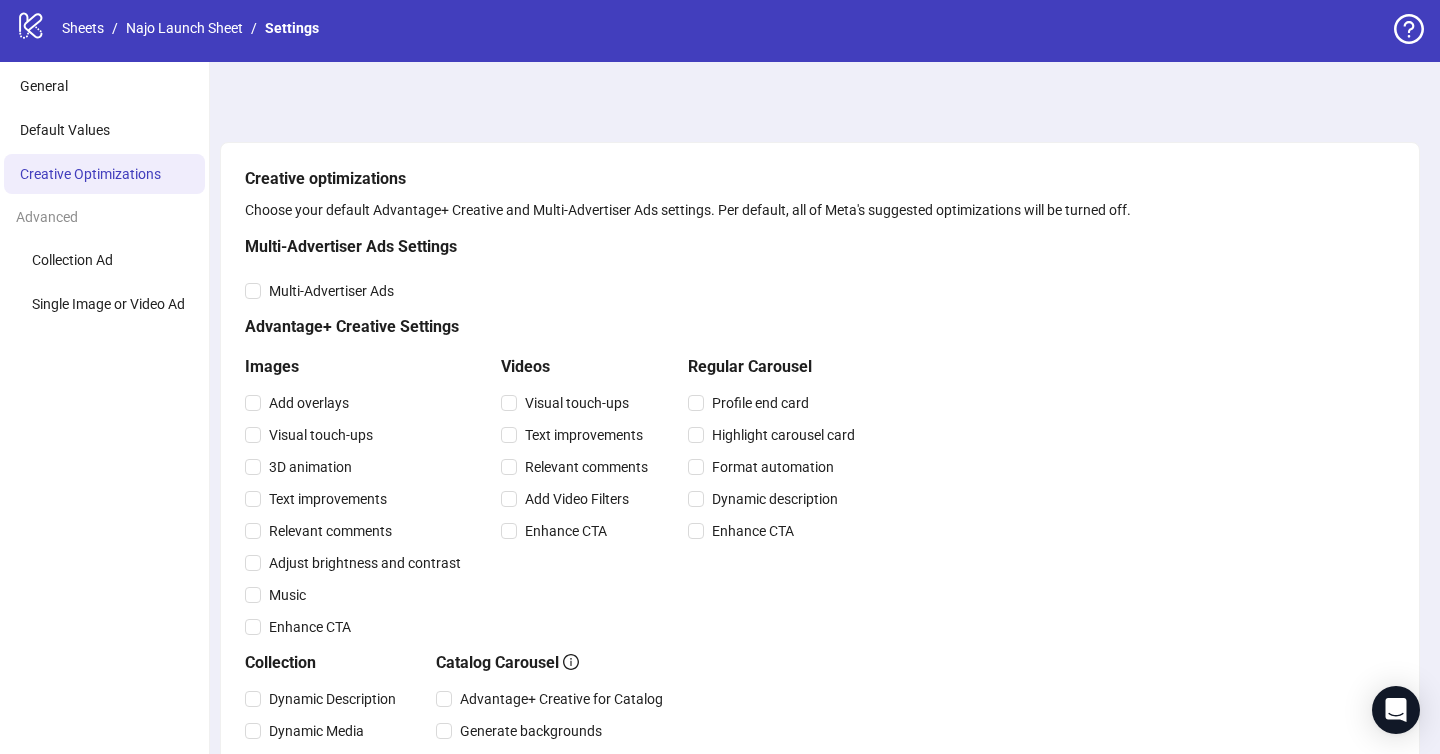 scroll, scrollTop: 0, scrollLeft: 0, axis: both 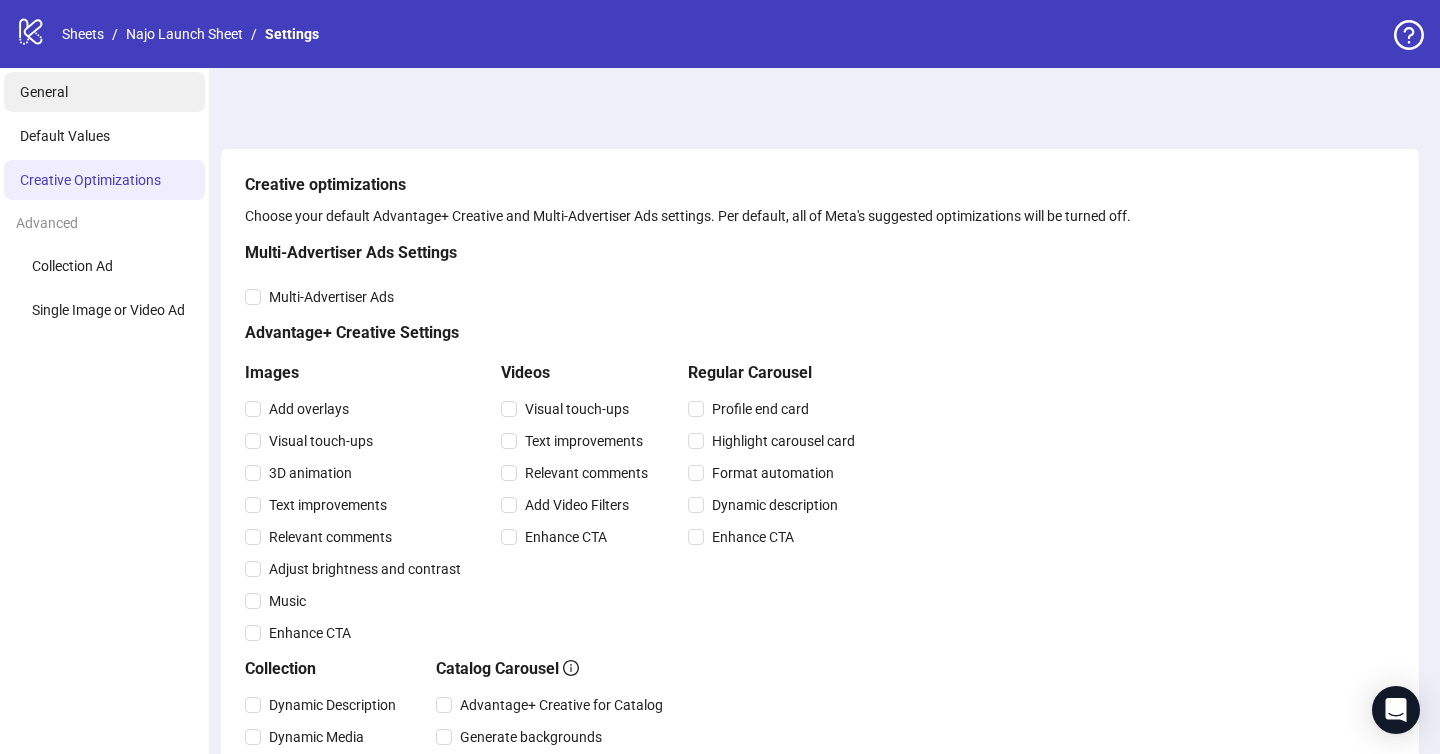 click on "General" at bounding box center (104, 92) 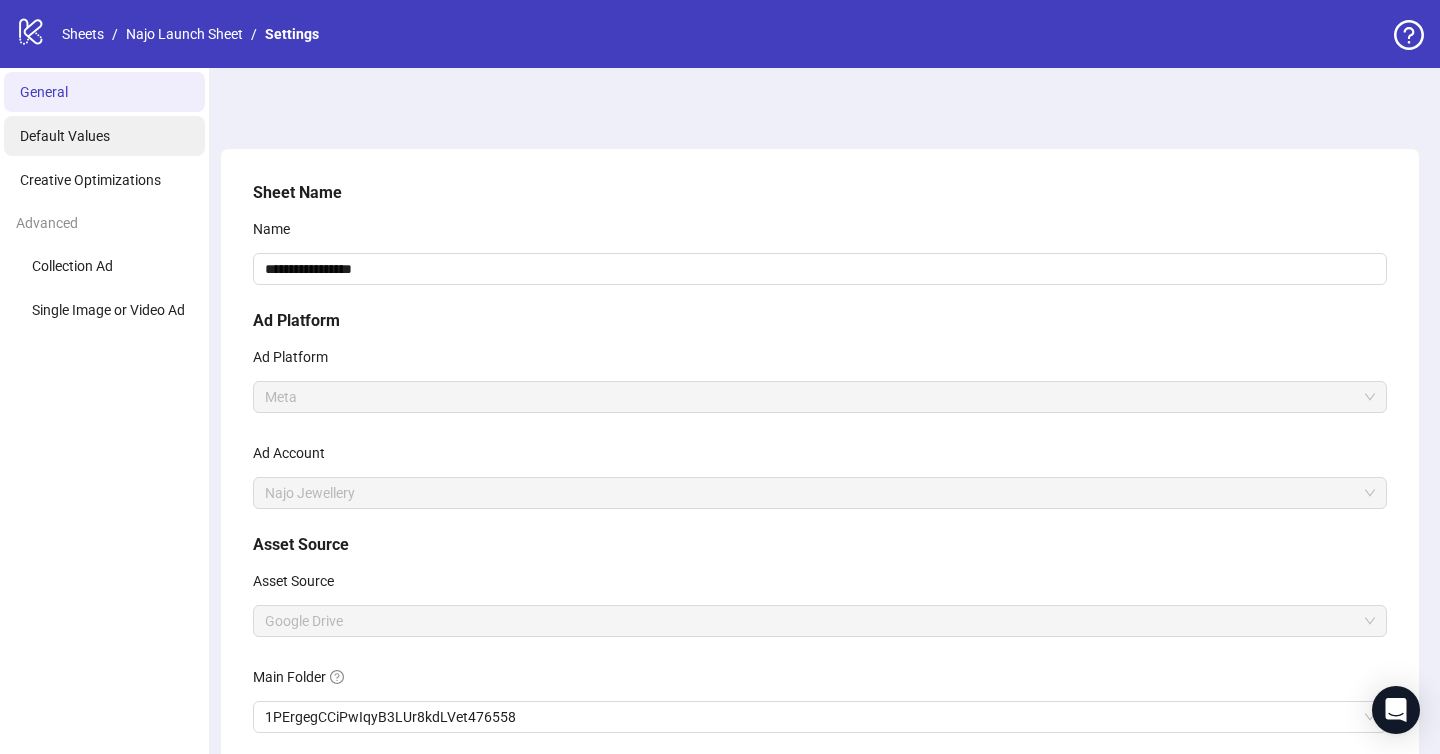 click on "Default Values" at bounding box center (104, 136) 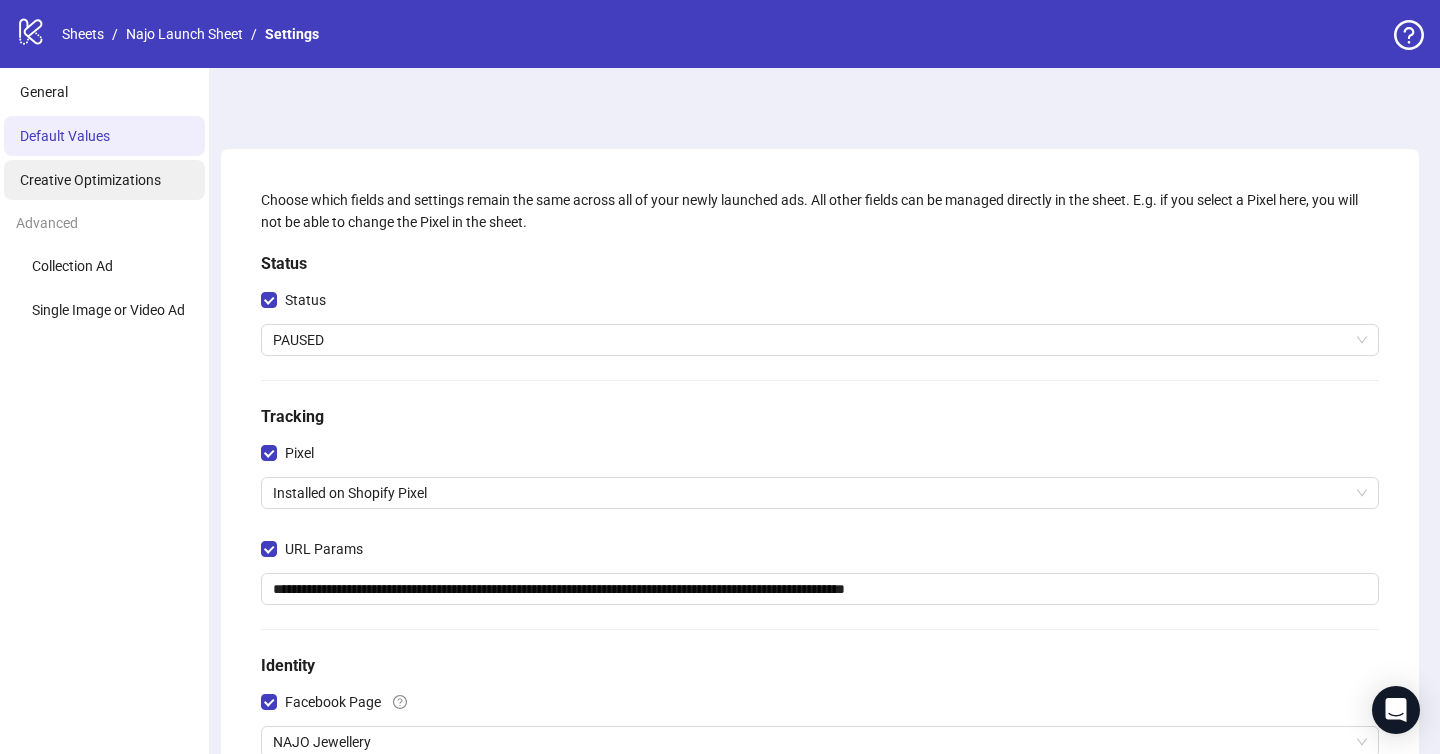 click on "Creative Optimizations" at bounding box center [90, 180] 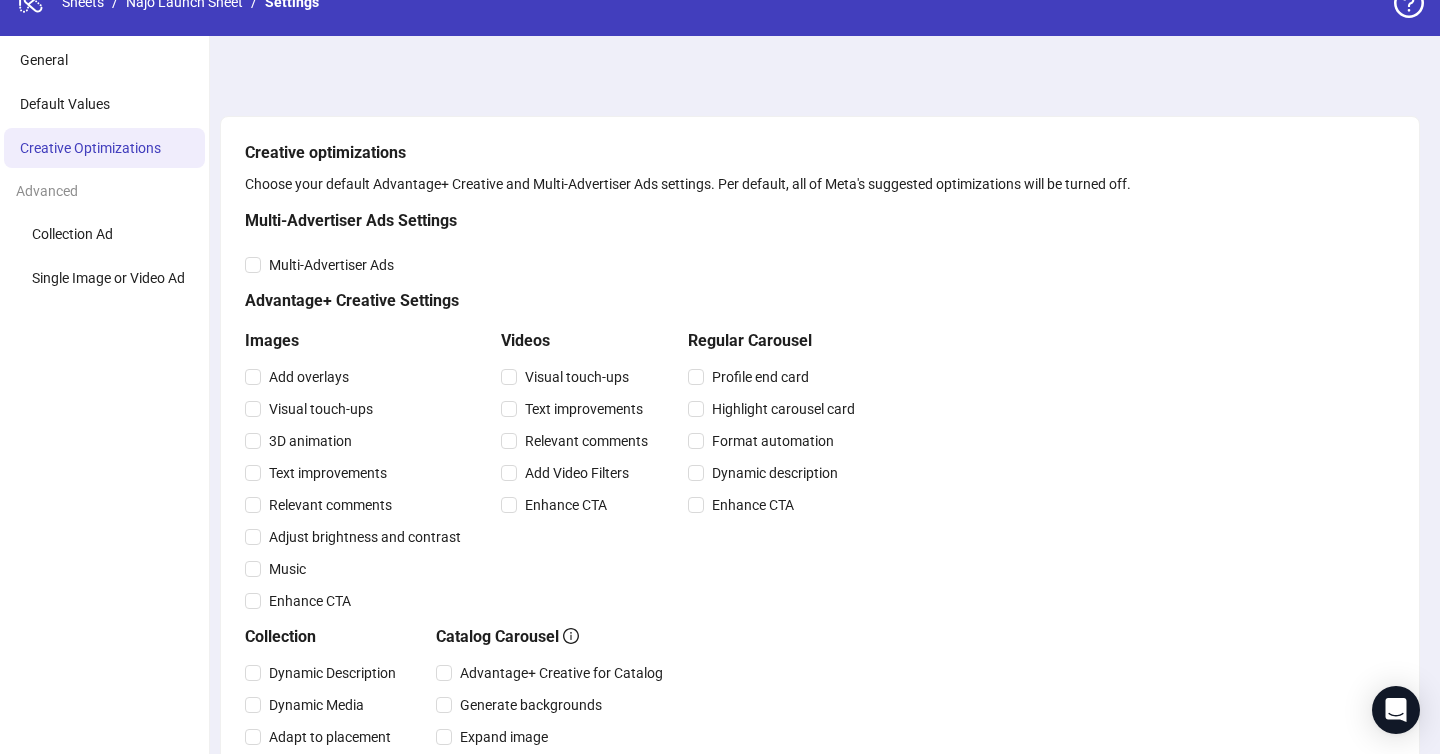 scroll, scrollTop: 0, scrollLeft: 0, axis: both 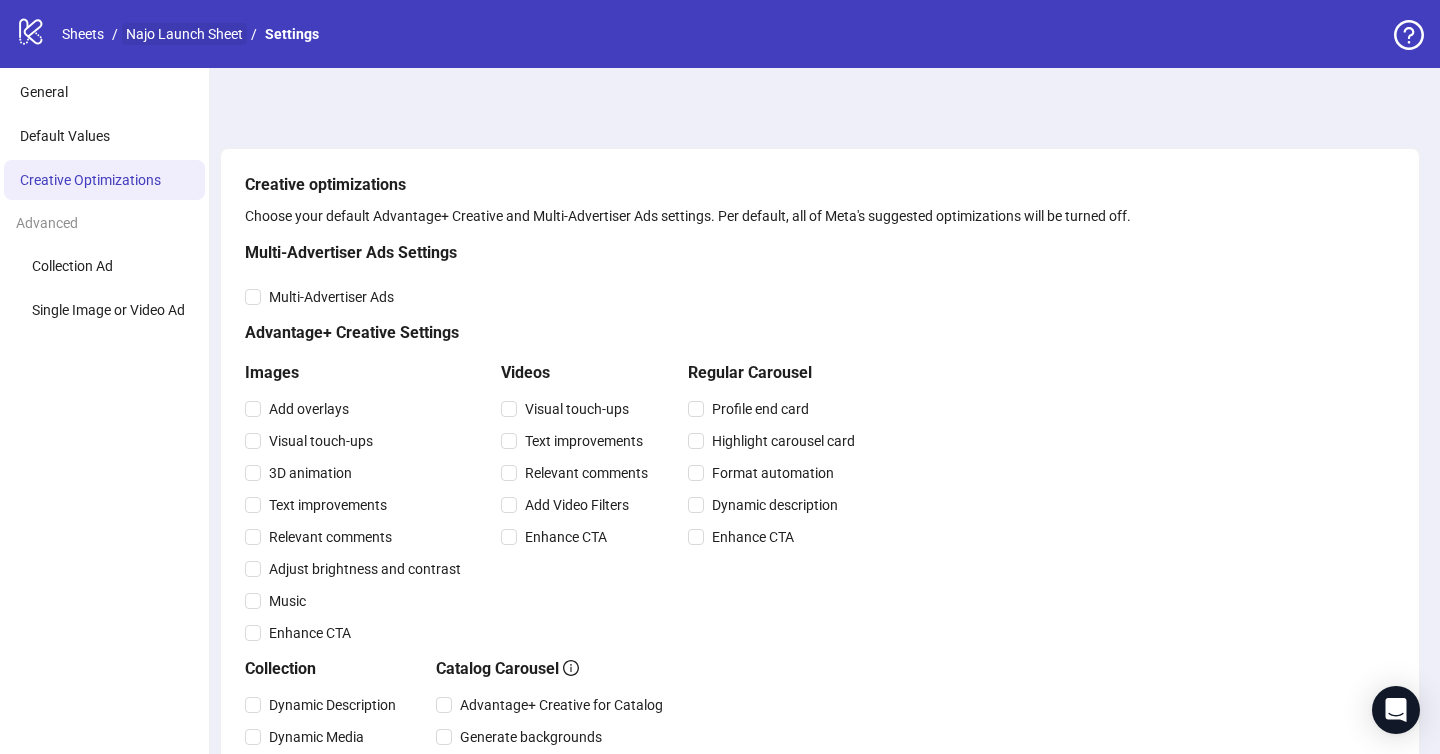 click on "Najo Launch Sheet" at bounding box center (184, 34) 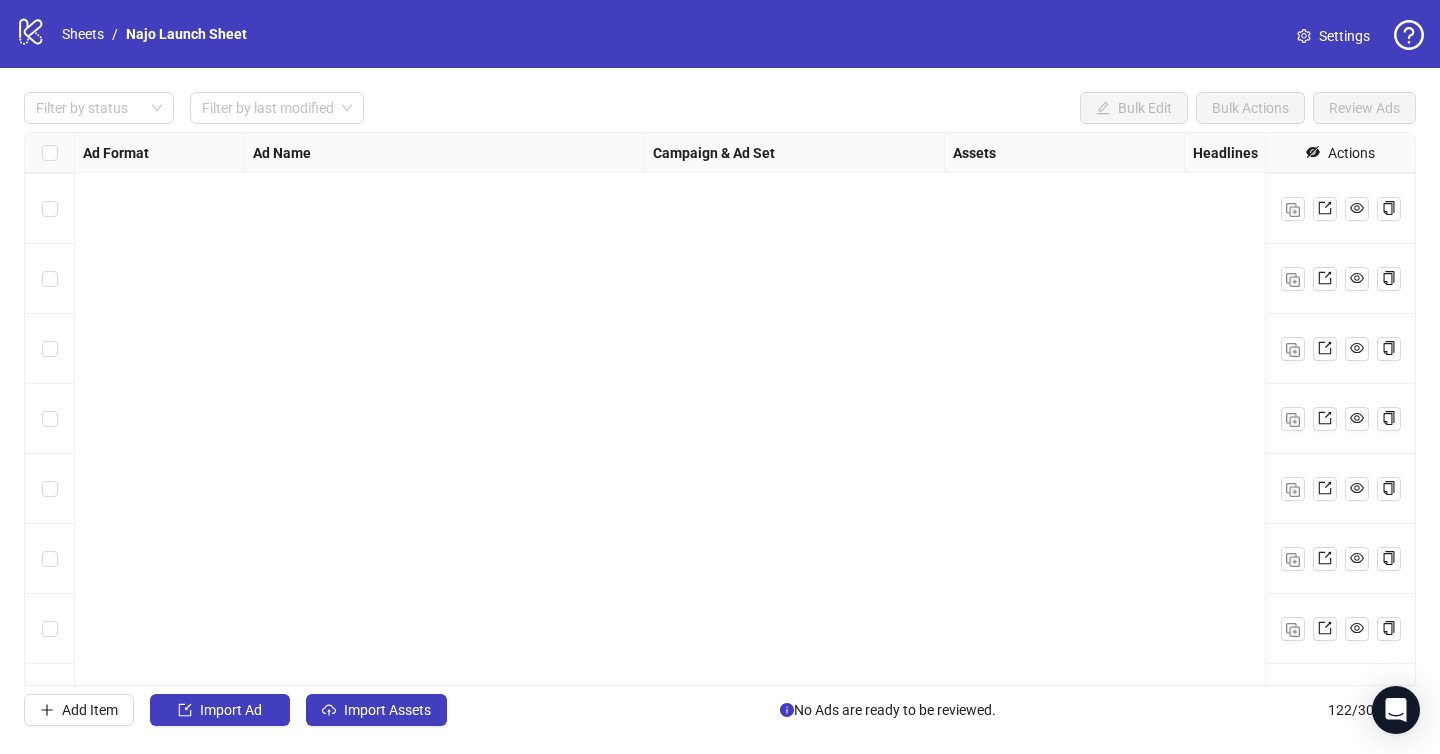scroll, scrollTop: 0, scrollLeft: 0, axis: both 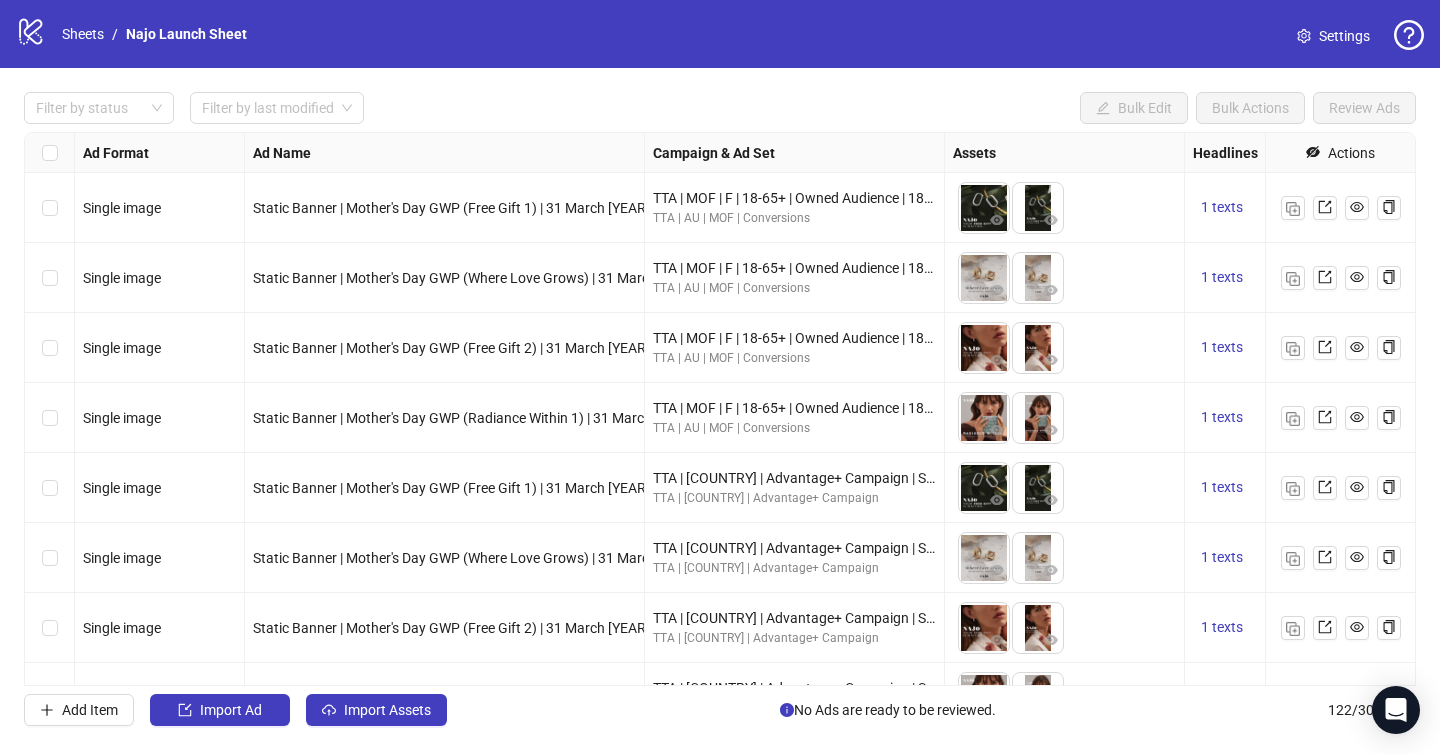 click on "logo/logo-mobile Sheets / Najo Launch Sheet Settings" at bounding box center [720, 34] 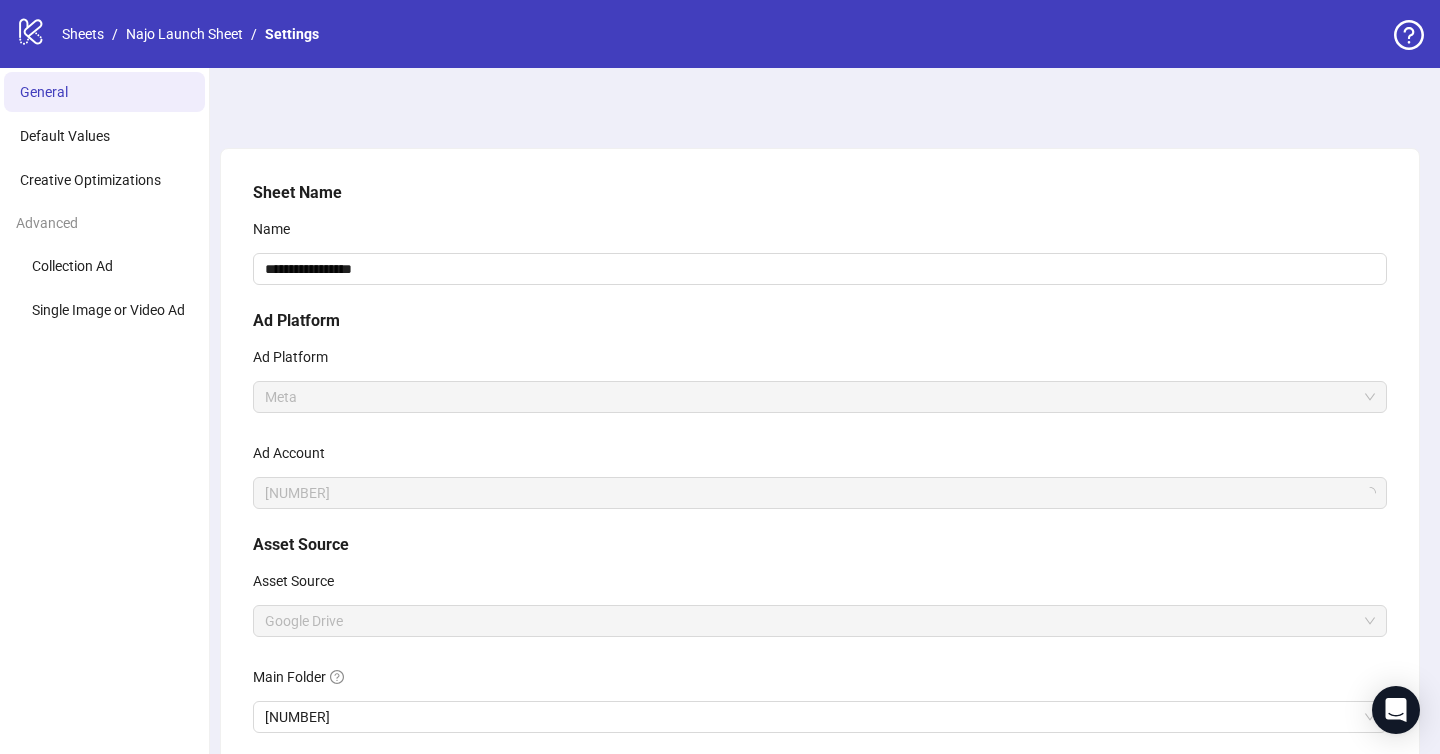 scroll, scrollTop: 172, scrollLeft: 0, axis: vertical 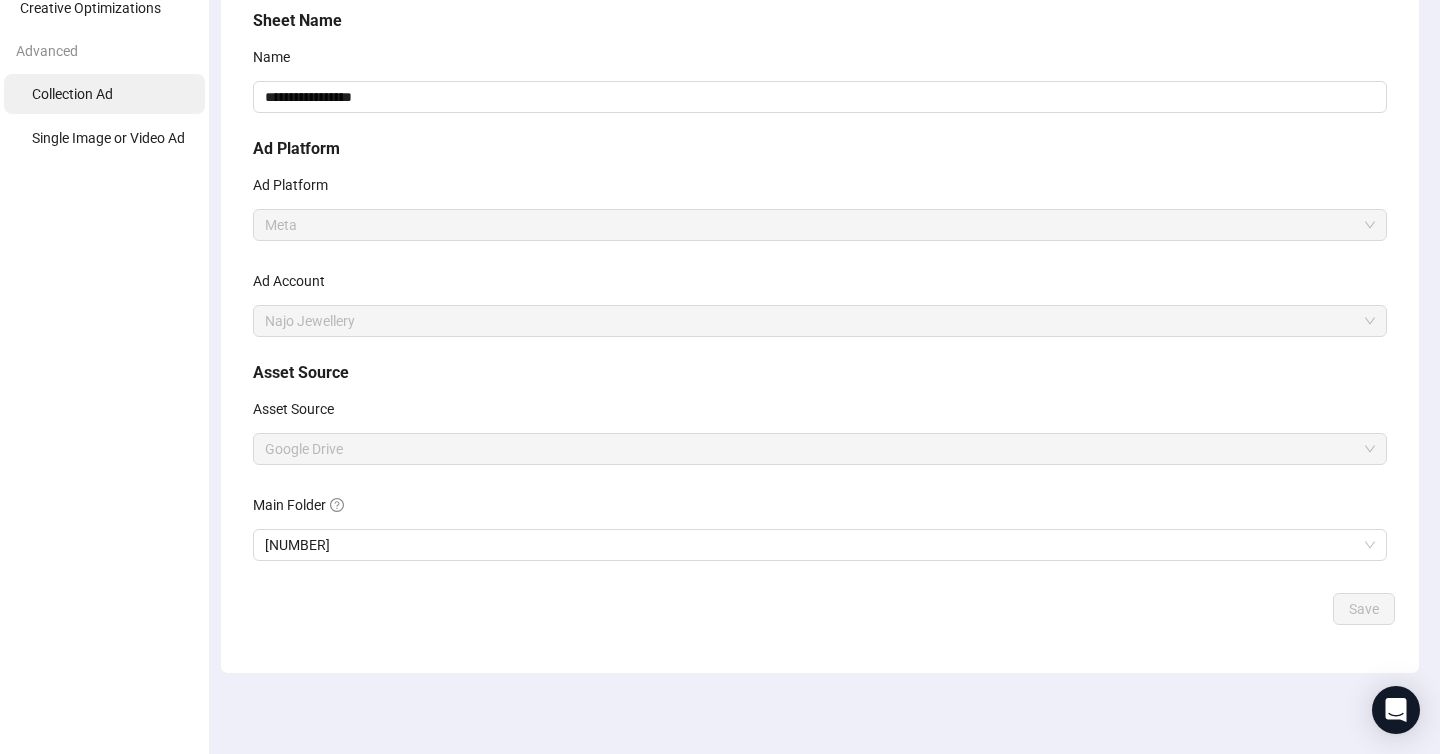 click on "Collection Ad" at bounding box center [72, 94] 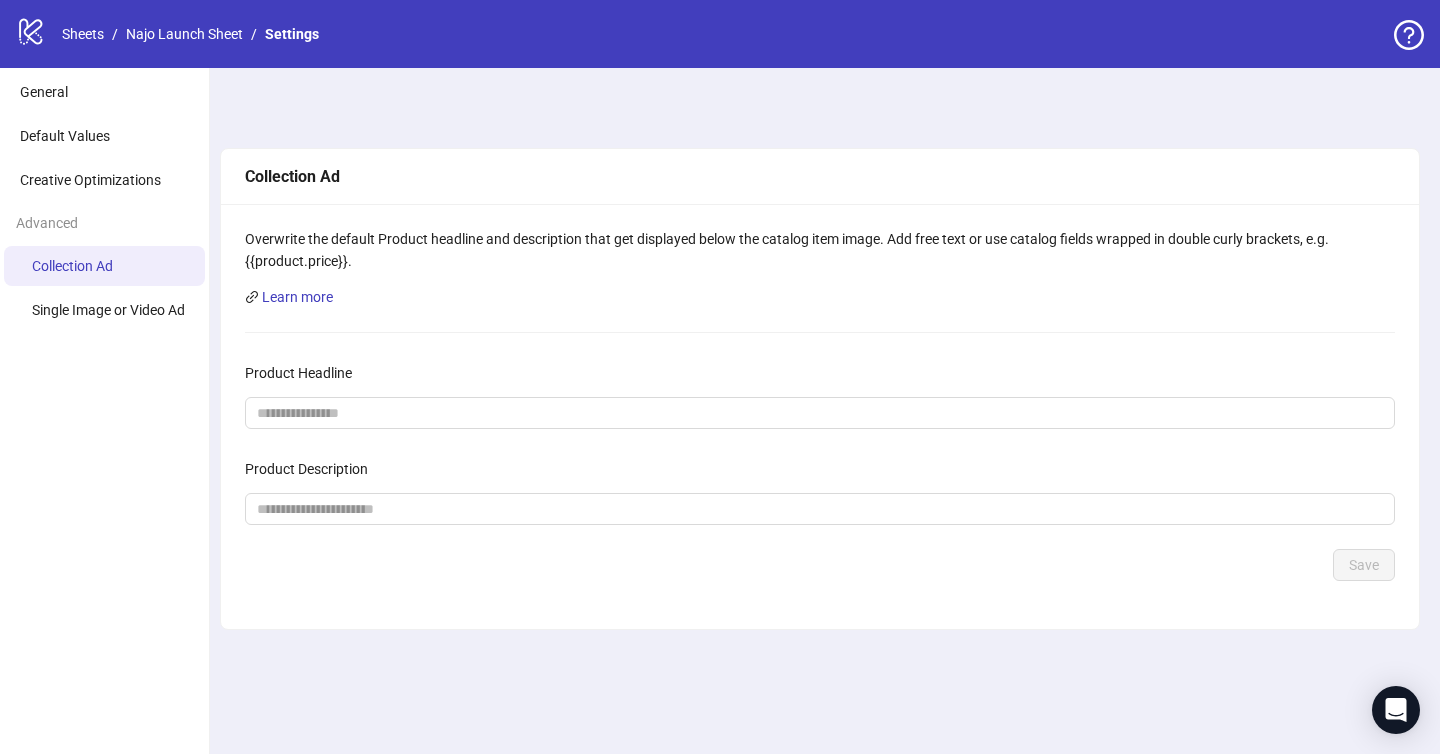 scroll, scrollTop: 0, scrollLeft: 0, axis: both 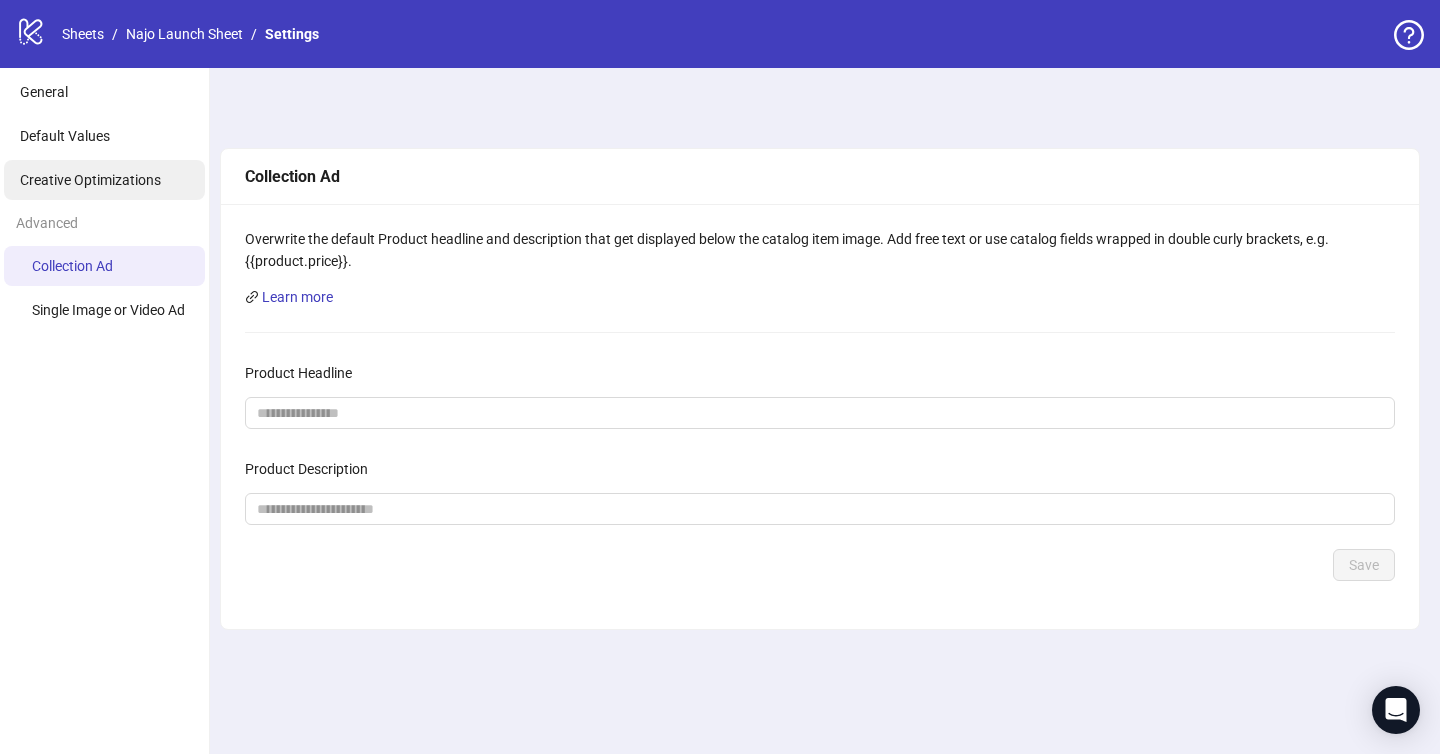 click on "Creative Optimizations" at bounding box center (104, 180) 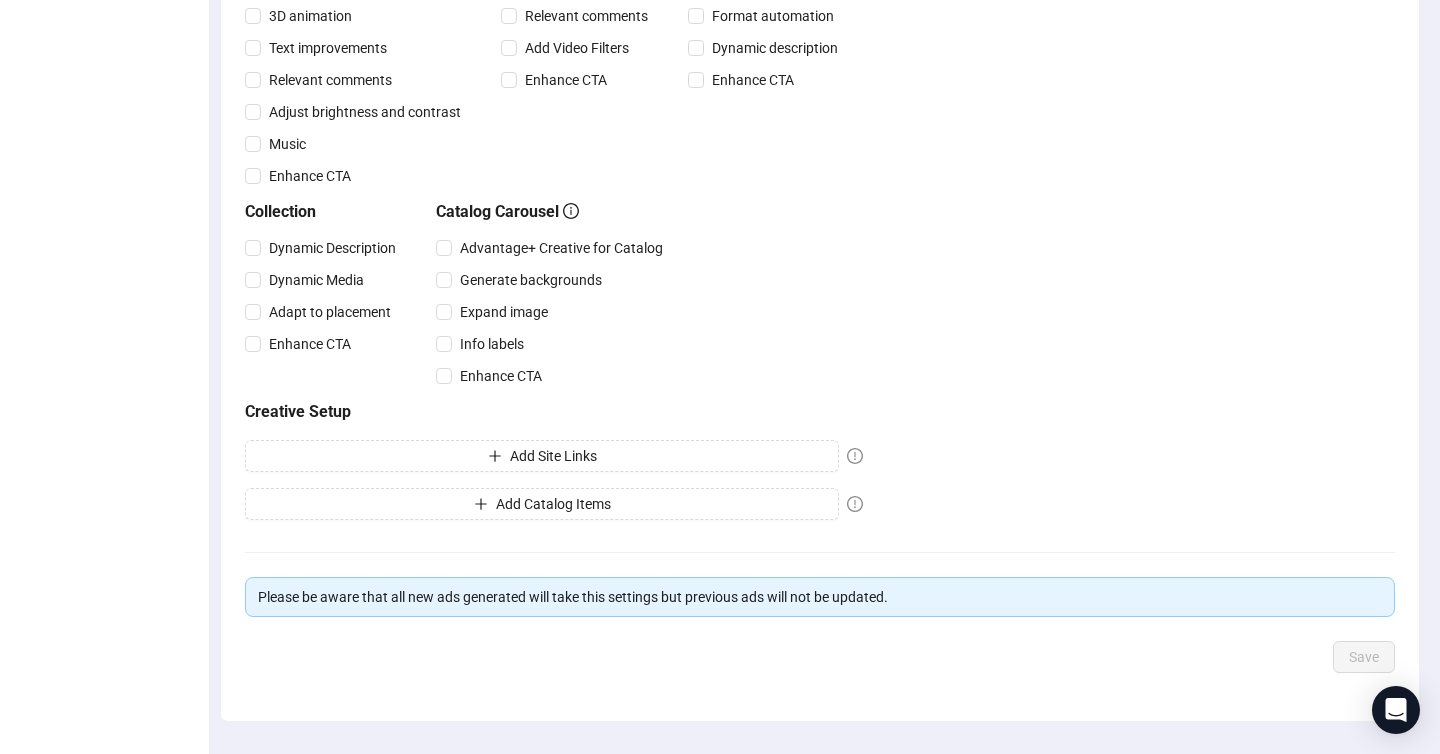 scroll, scrollTop: 0, scrollLeft: 0, axis: both 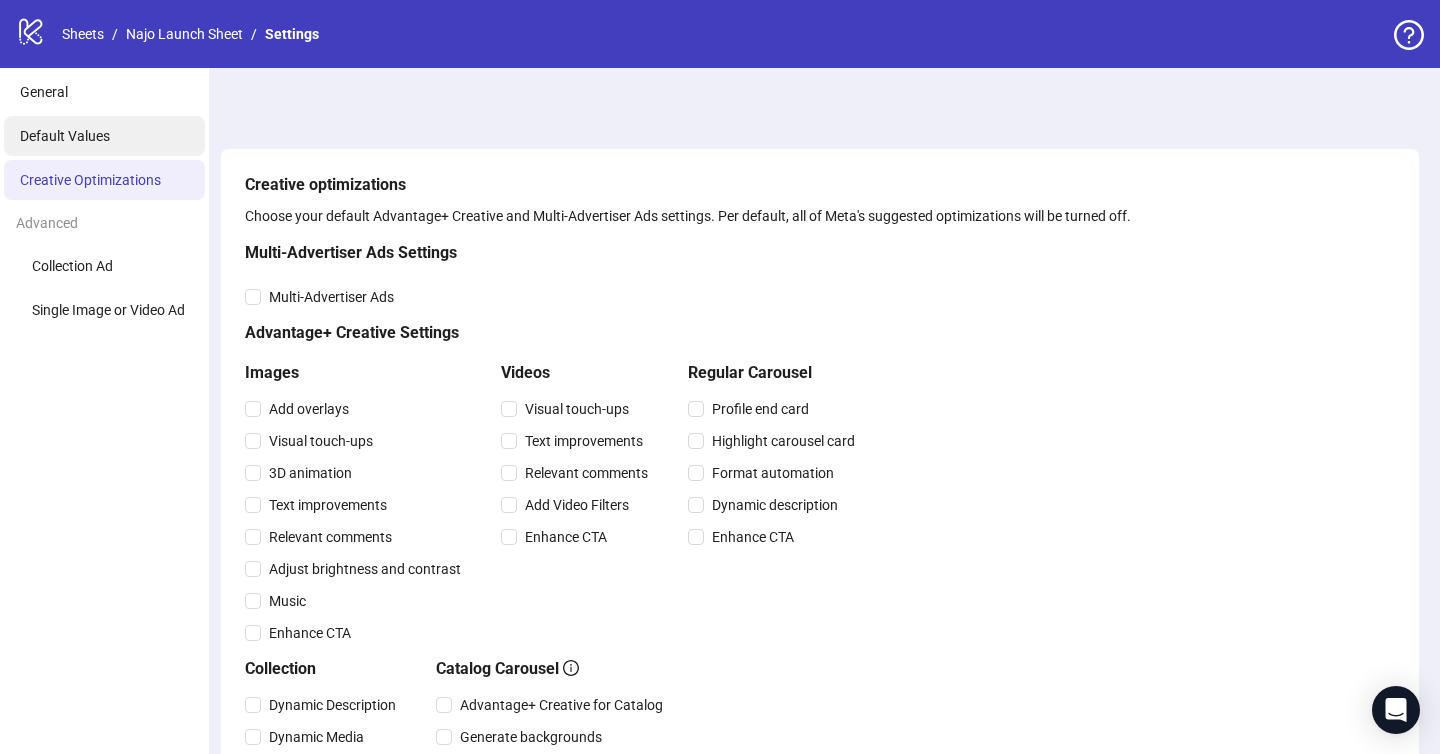 click on "Default Values" at bounding box center (104, 136) 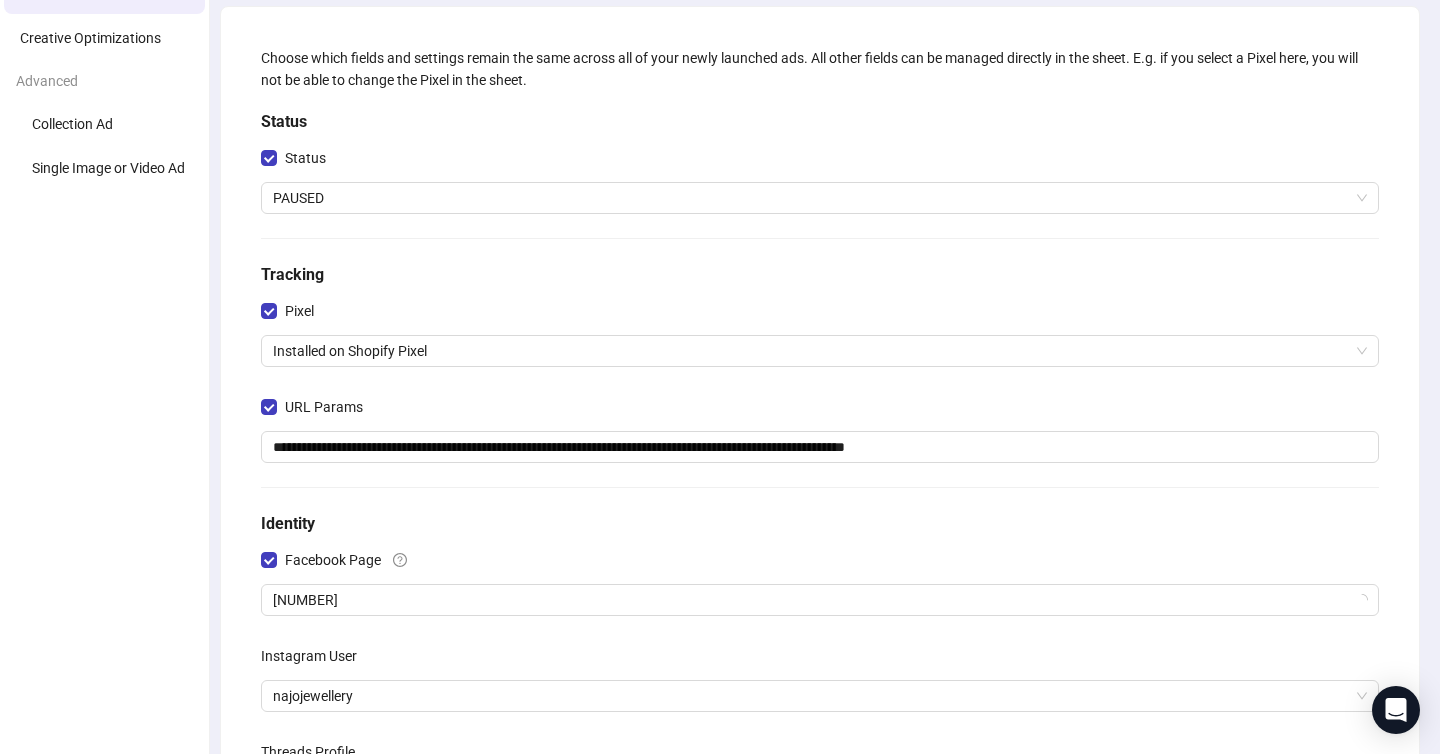 scroll, scrollTop: 82, scrollLeft: 0, axis: vertical 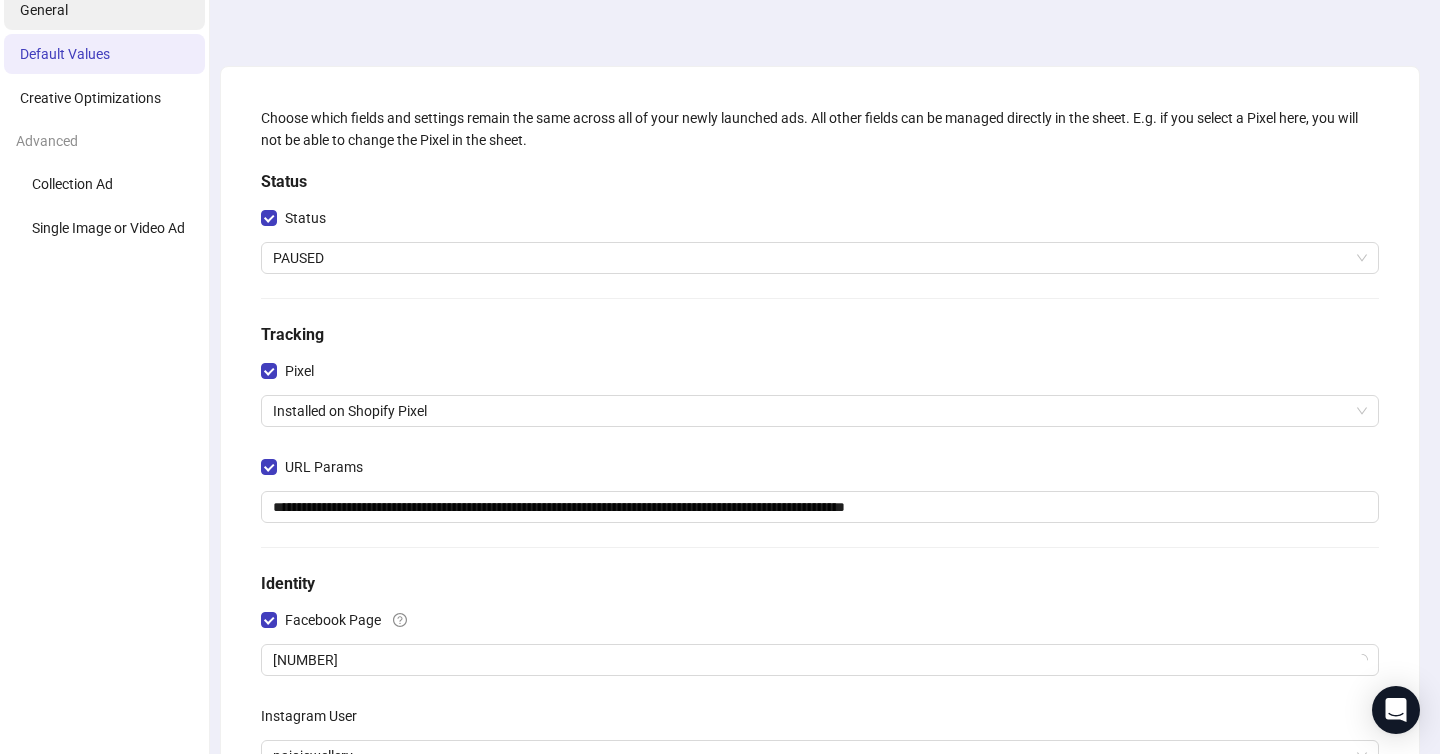 click on "General" at bounding box center (104, 10) 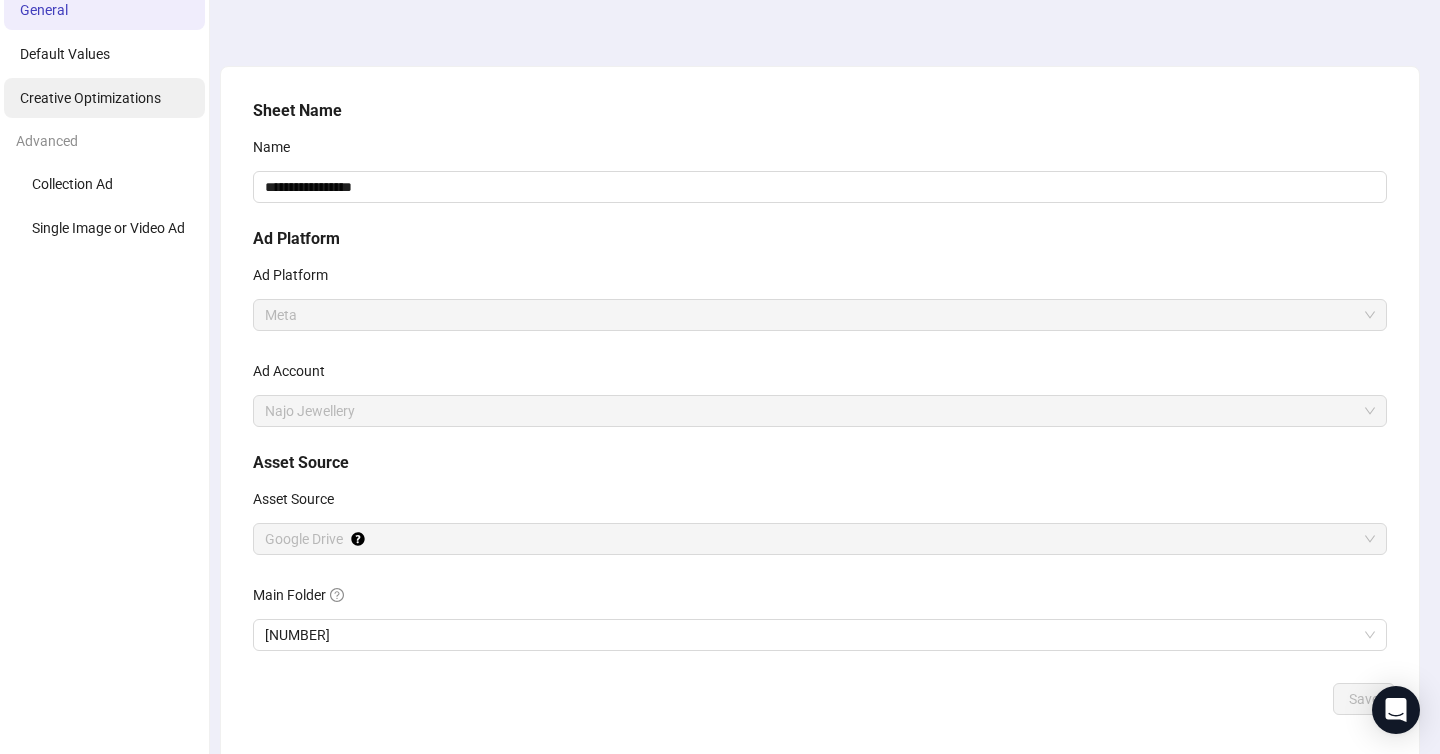 click on "Creative Optimizations" at bounding box center [90, 98] 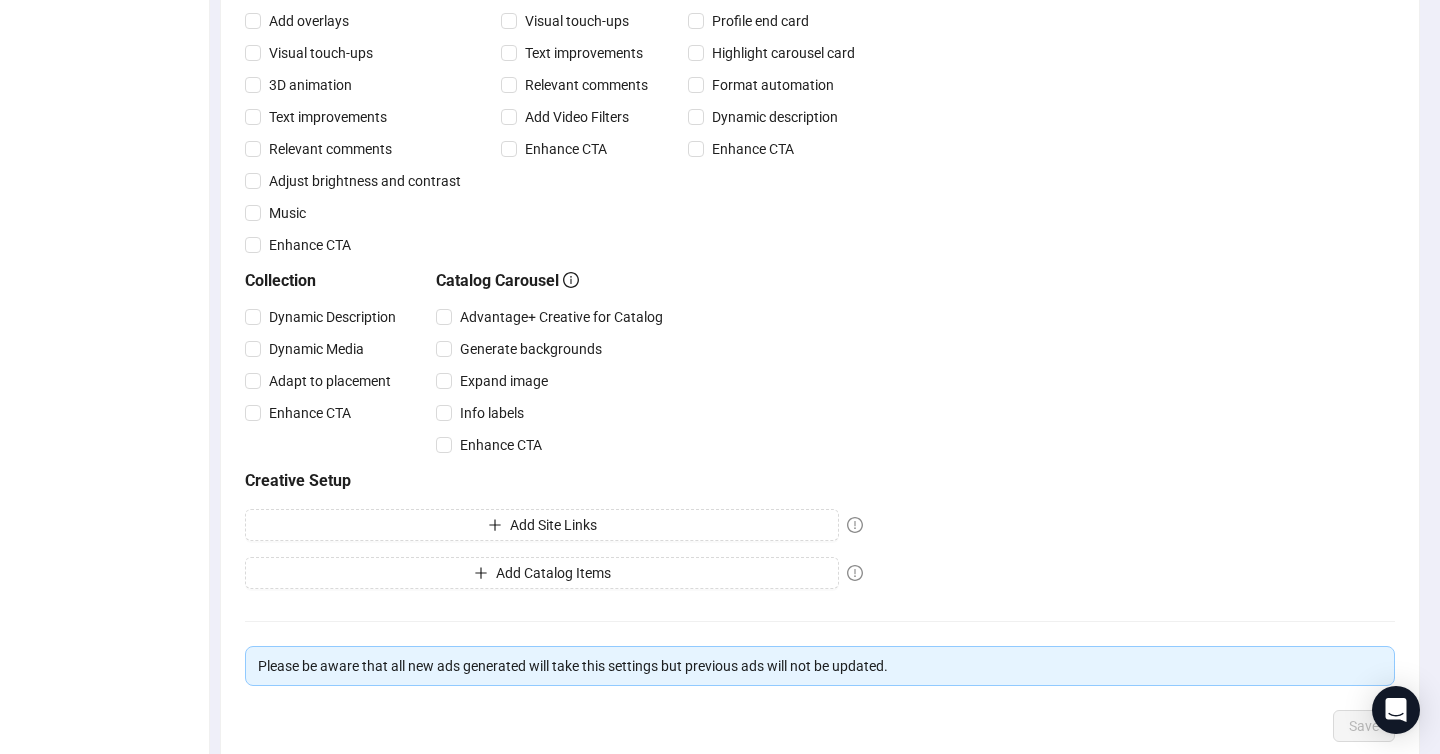 scroll, scrollTop: 505, scrollLeft: 0, axis: vertical 